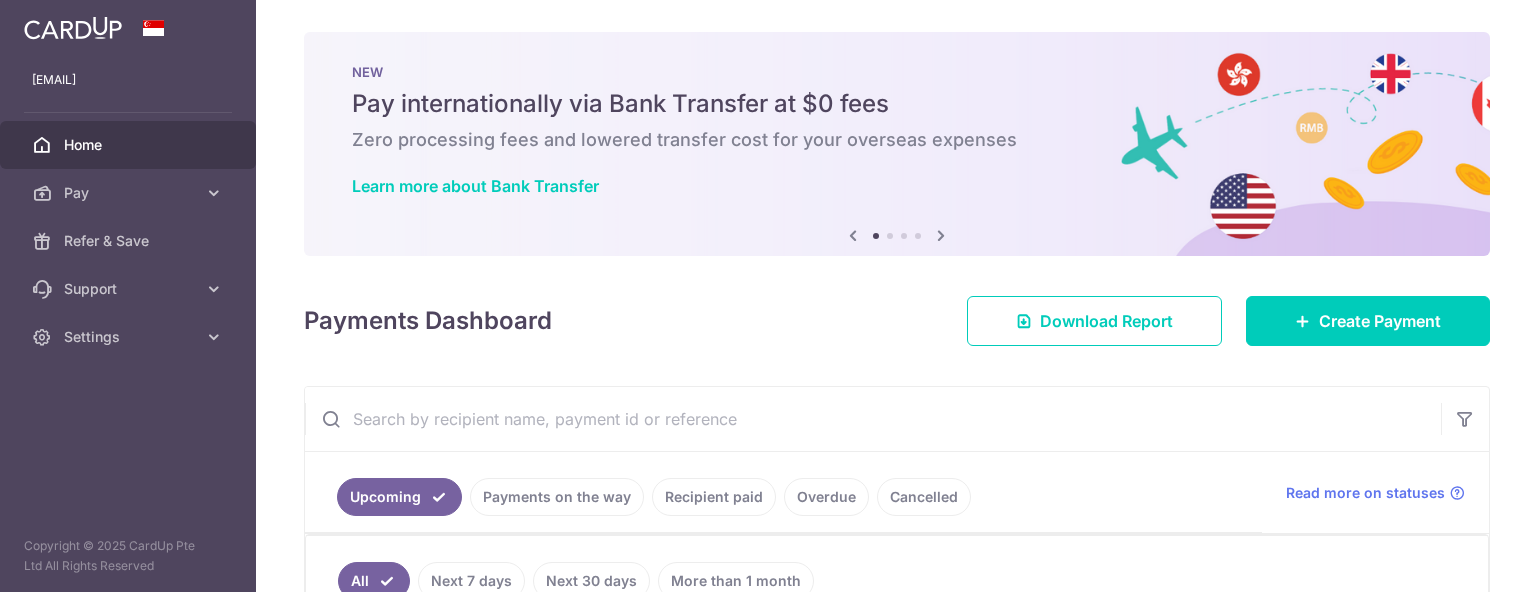 scroll, scrollTop: 0, scrollLeft: 0, axis: both 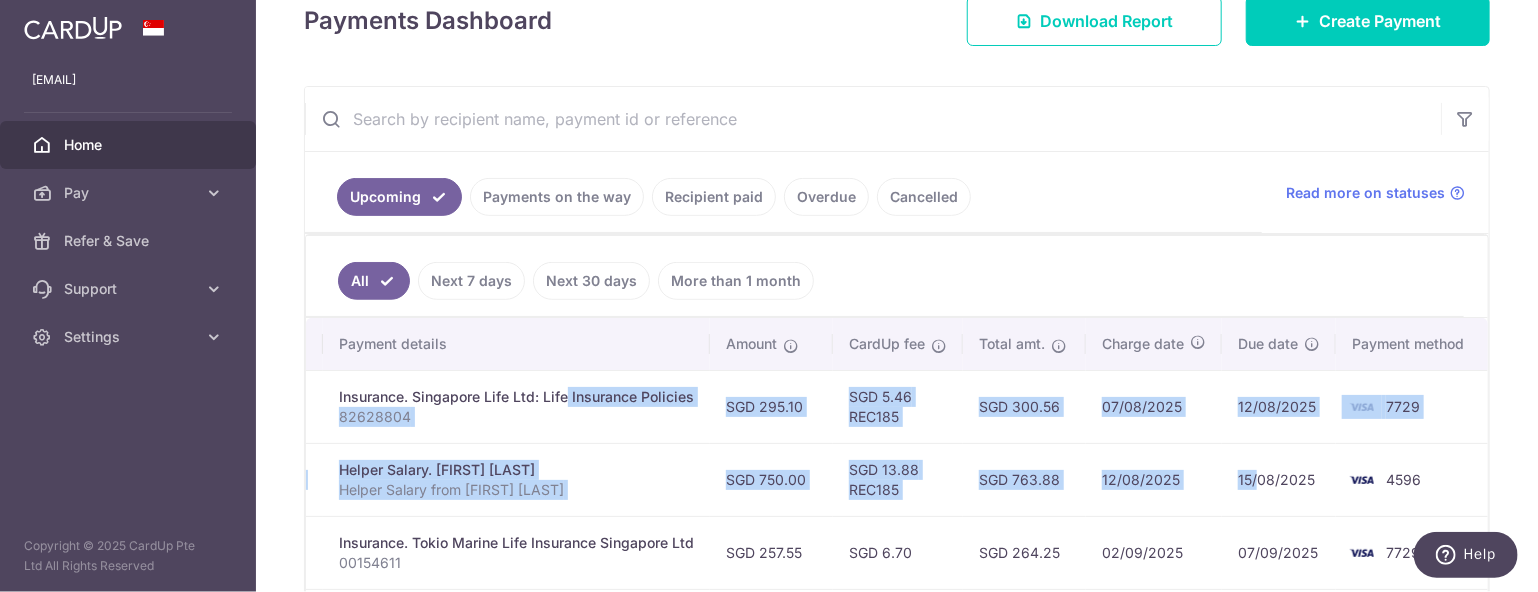 drag, startPoint x: 912, startPoint y: 389, endPoint x: 1084, endPoint y: 442, distance: 179.98056 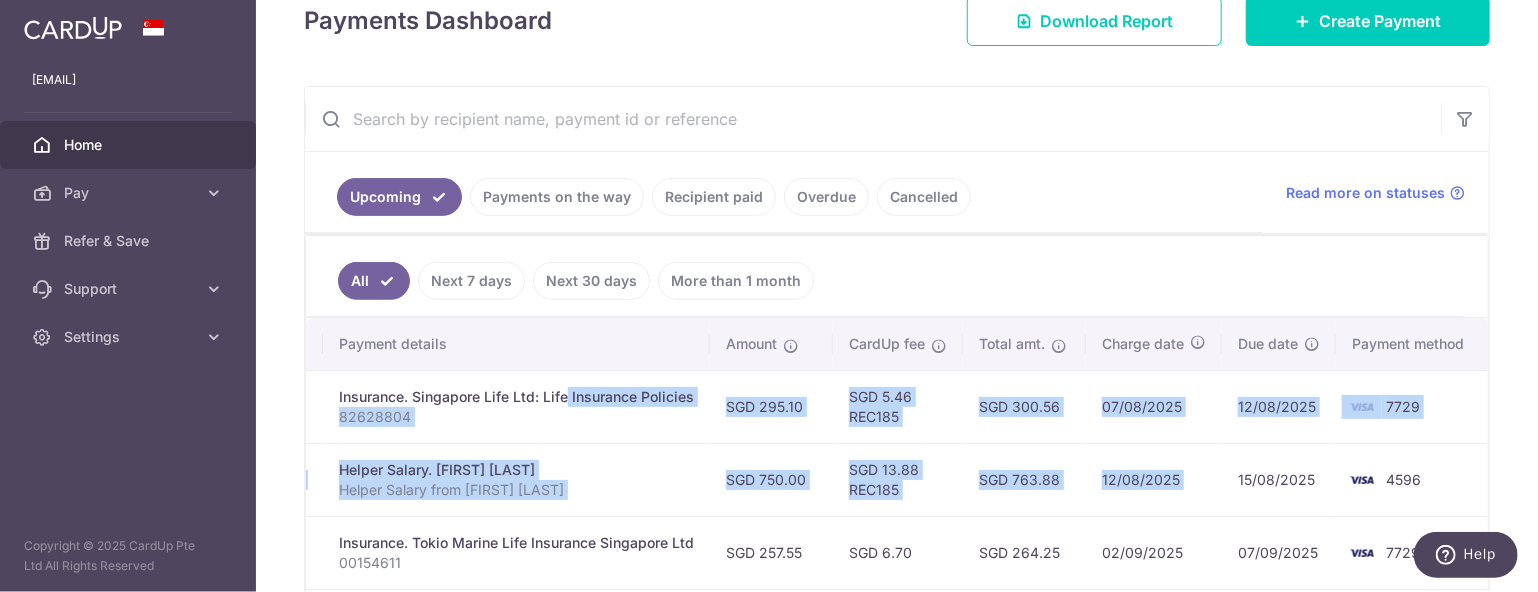 click on "SGD 763.88" at bounding box center (1024, 479) 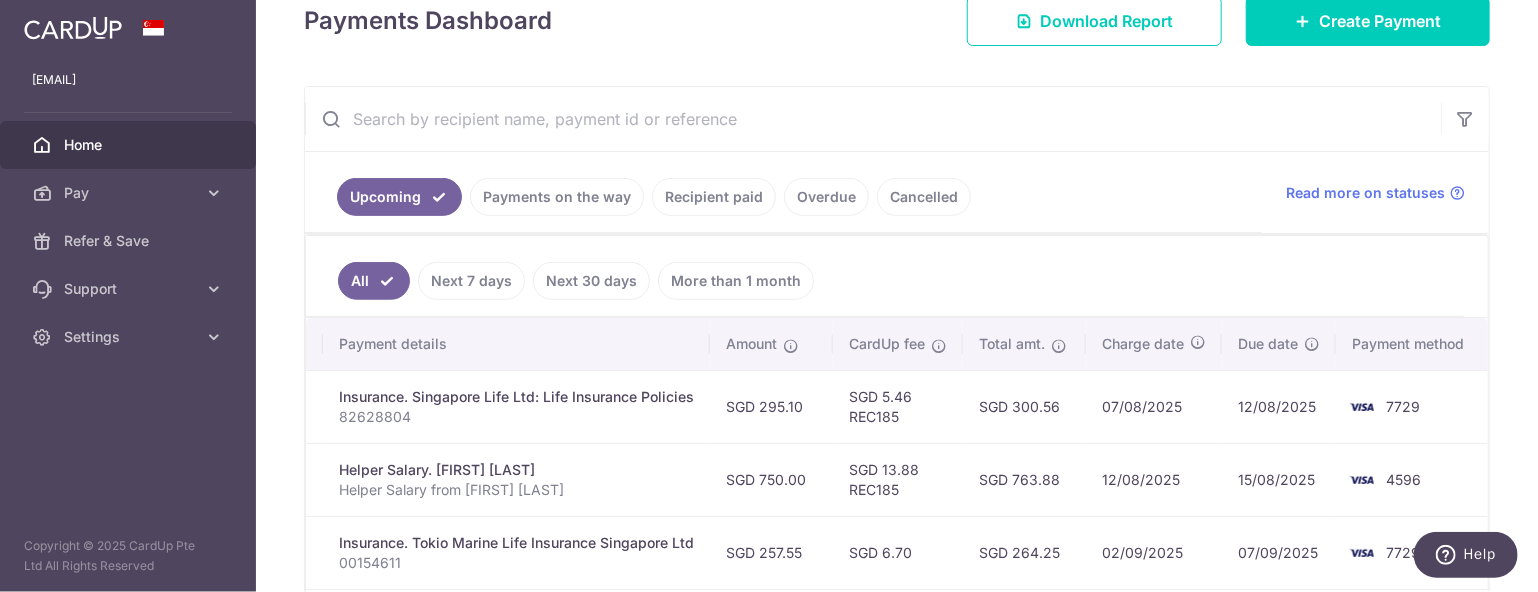 click on "SGD 5.46
REC185" at bounding box center (898, 406) 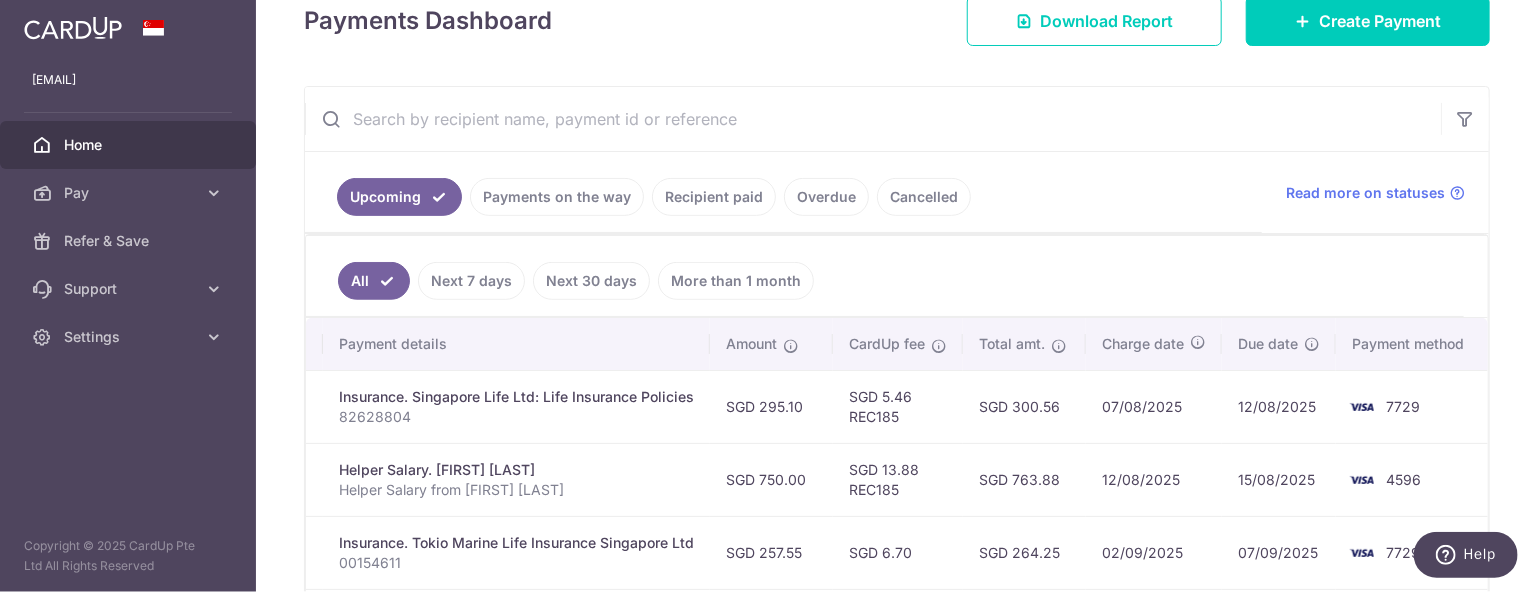 click on "SGD 300.56" at bounding box center (1024, 406) 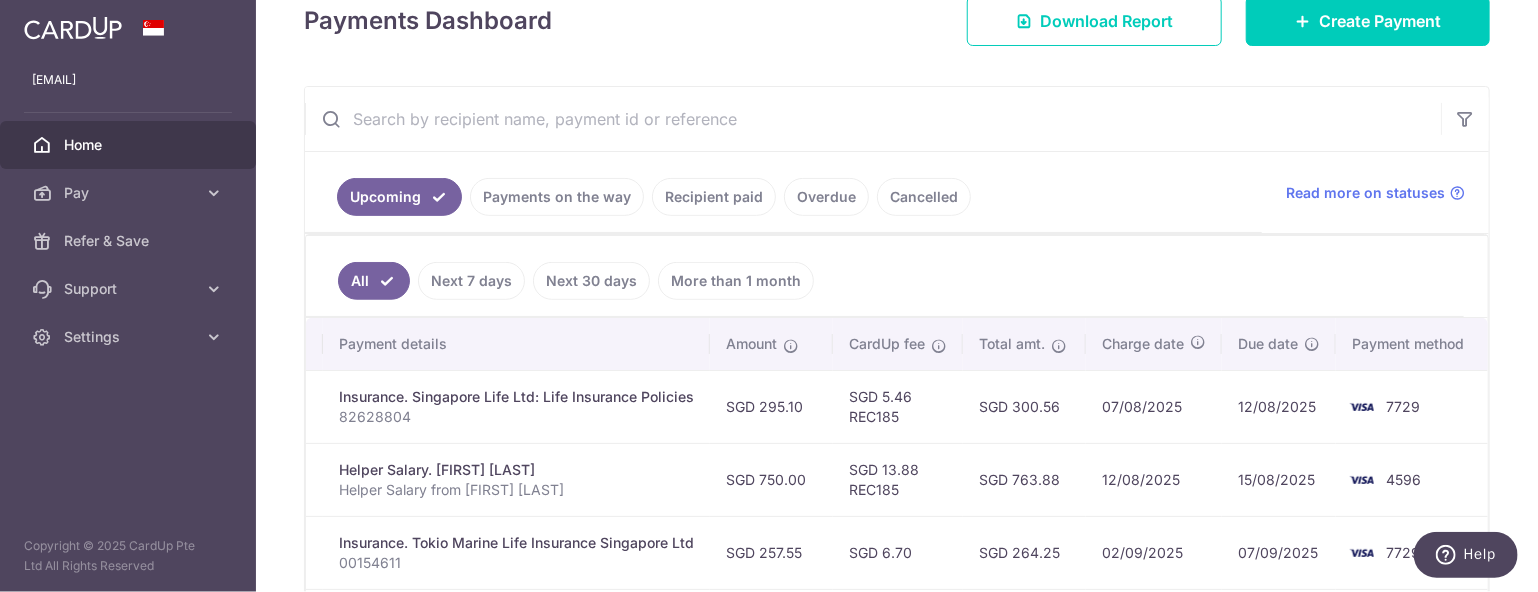 click on "SGD 763.88" at bounding box center [1024, 479] 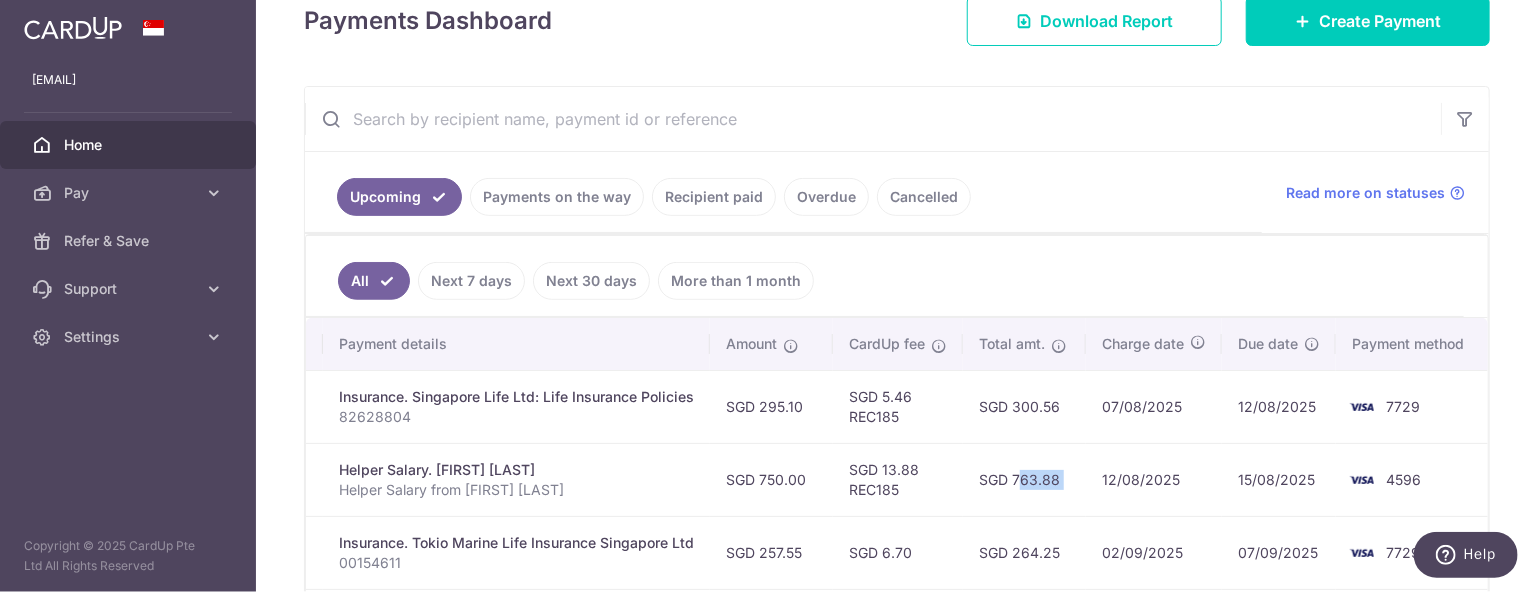 click on "SGD 763.88" at bounding box center [1024, 479] 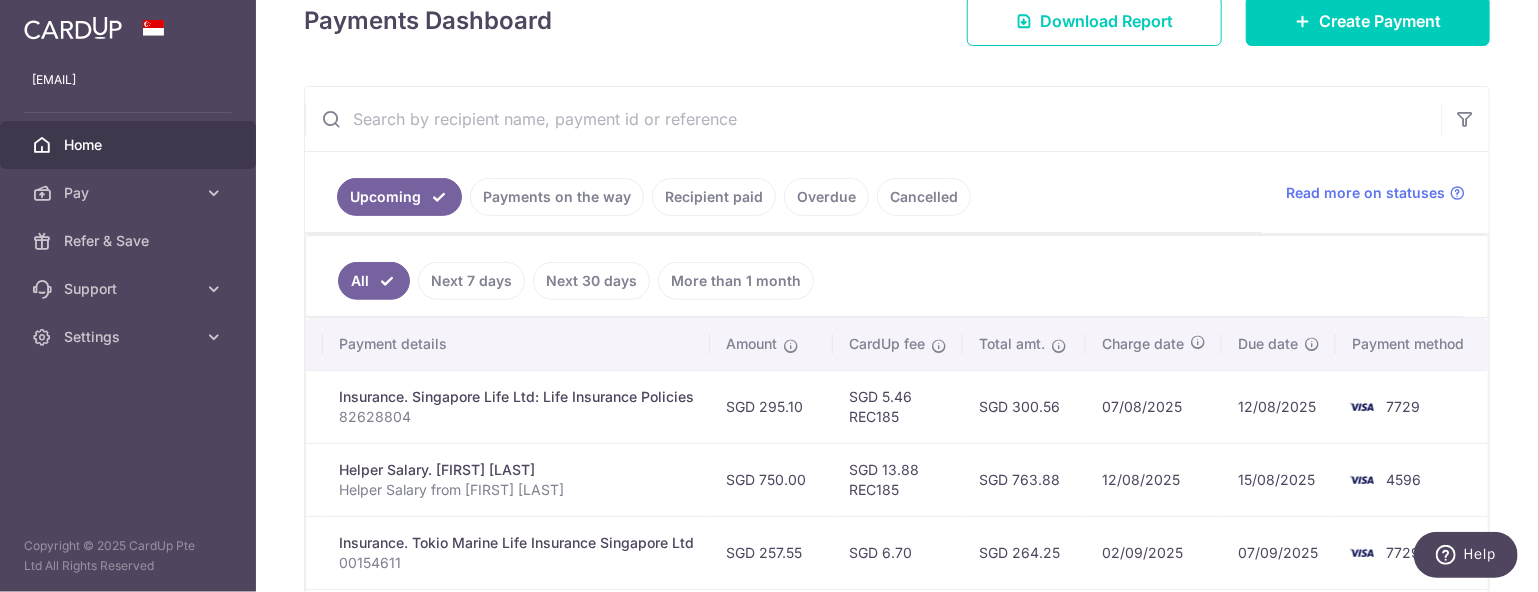 click on "07/08/2025" at bounding box center (1154, 406) 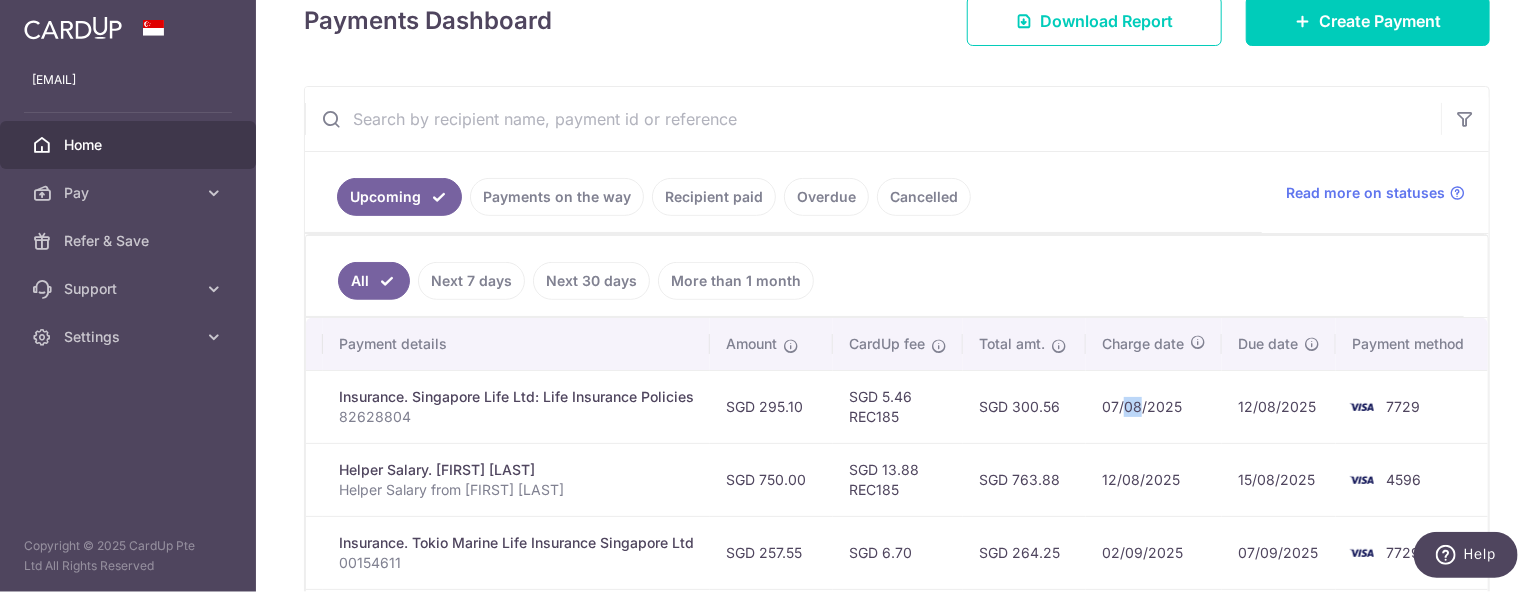 click on "07/08/2025" at bounding box center (1154, 406) 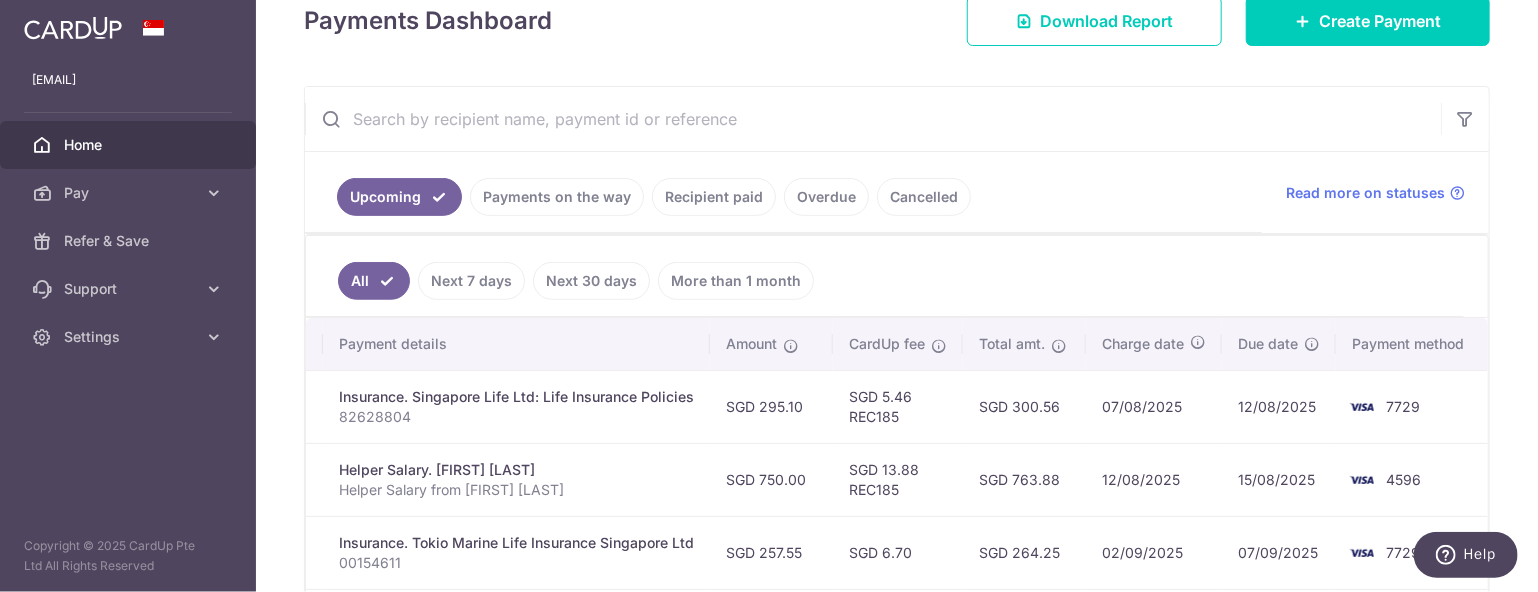 click on "07/08/2025" at bounding box center (1154, 406) 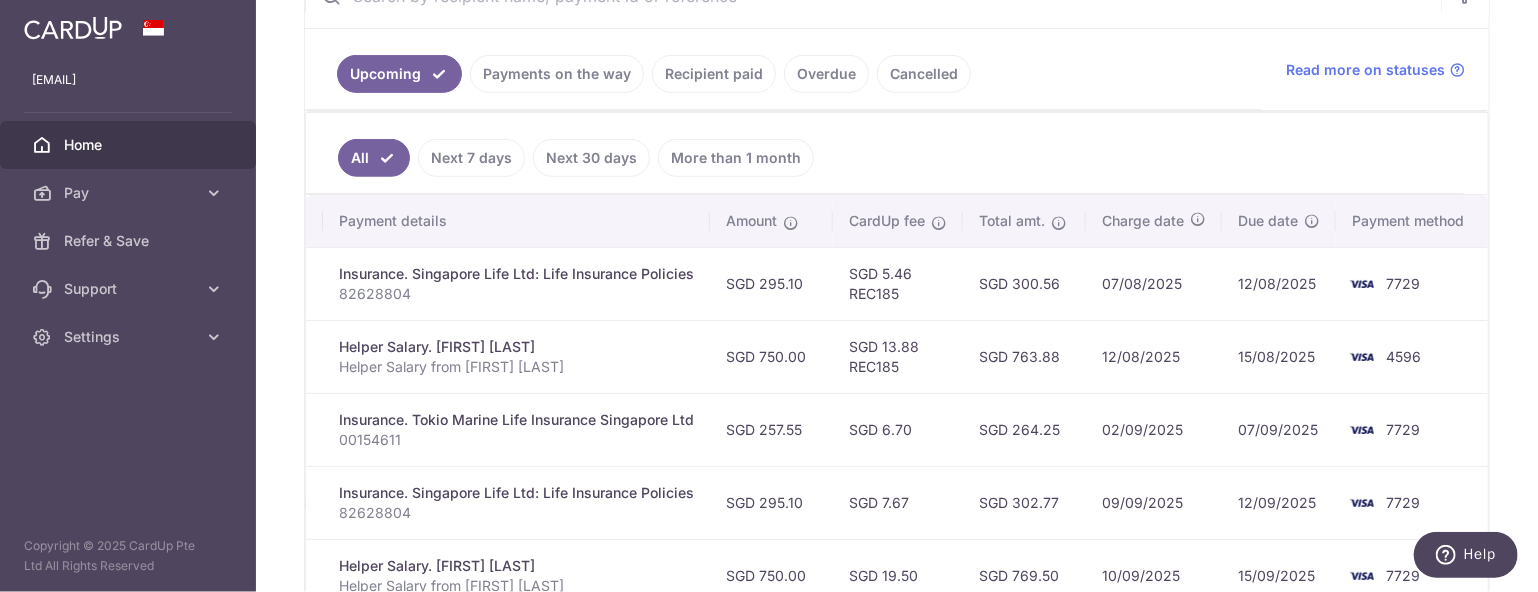 scroll, scrollTop: 500, scrollLeft: 0, axis: vertical 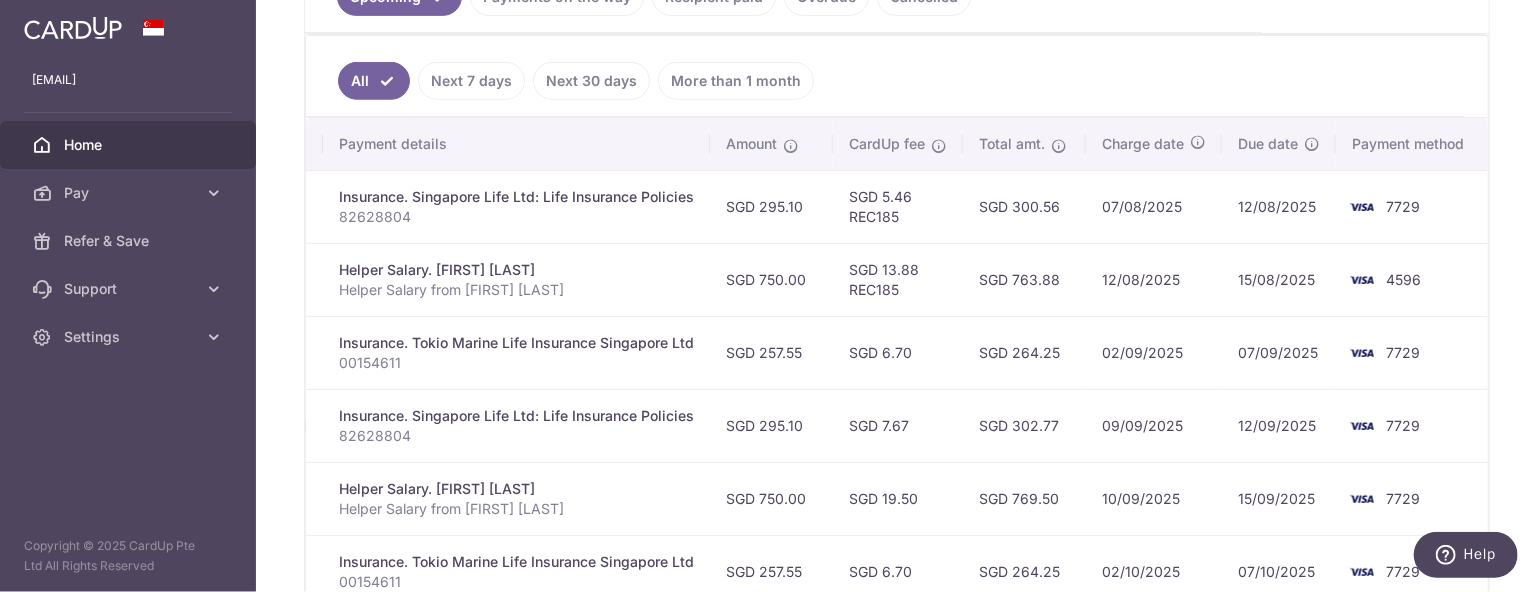 drag, startPoint x: 812, startPoint y: 227, endPoint x: 768, endPoint y: 235, distance: 44.72136 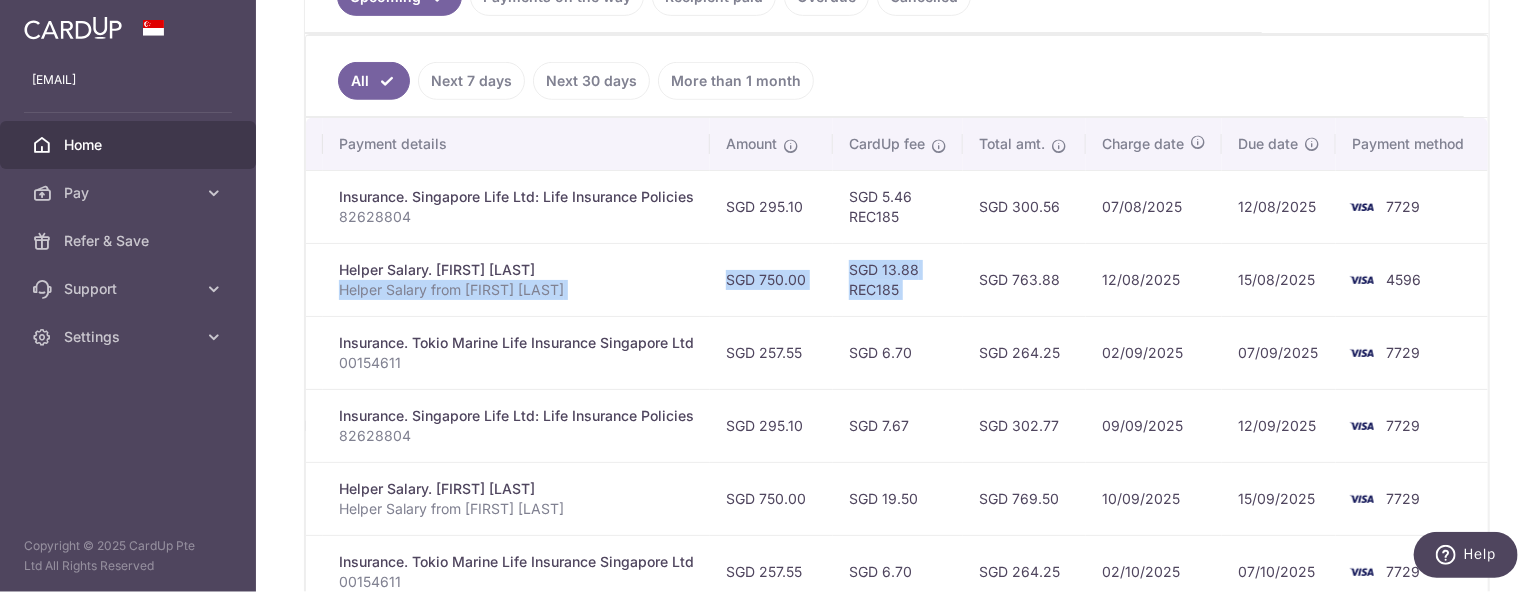drag, startPoint x: 959, startPoint y: 279, endPoint x: 652, endPoint y: 285, distance: 307.05862 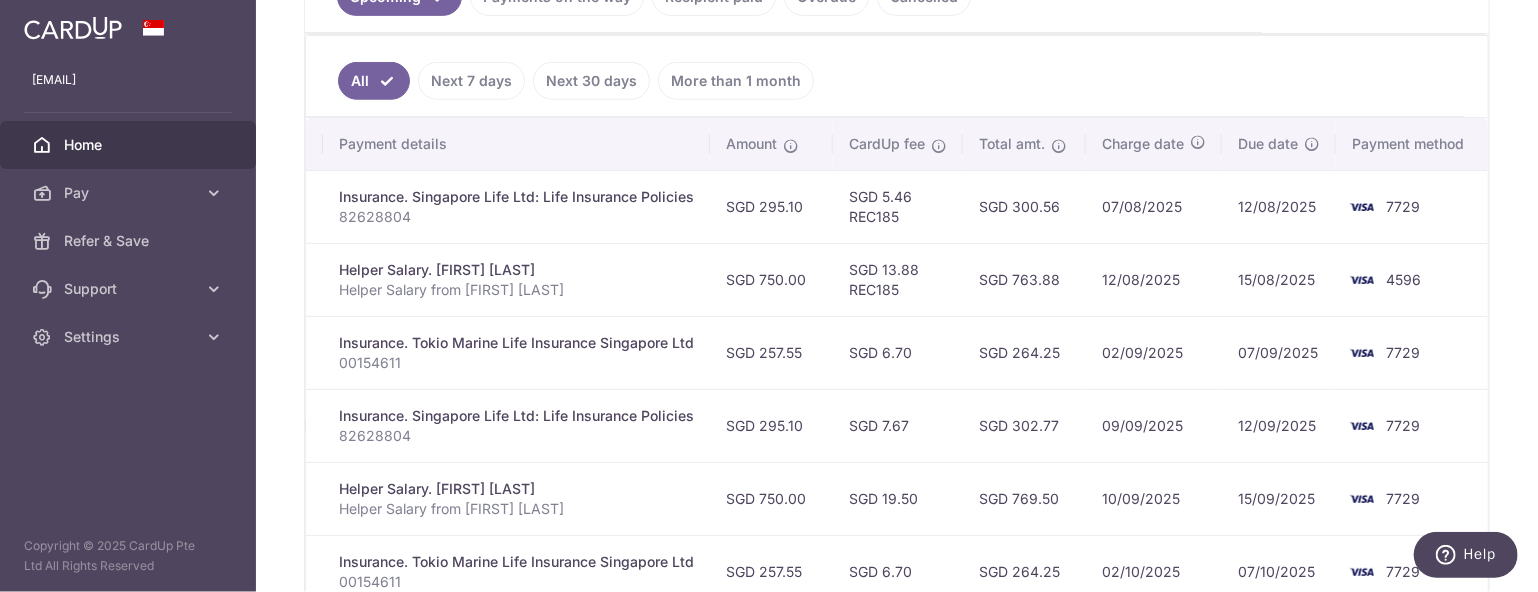click on "SGD 257.55" at bounding box center (771, 352) 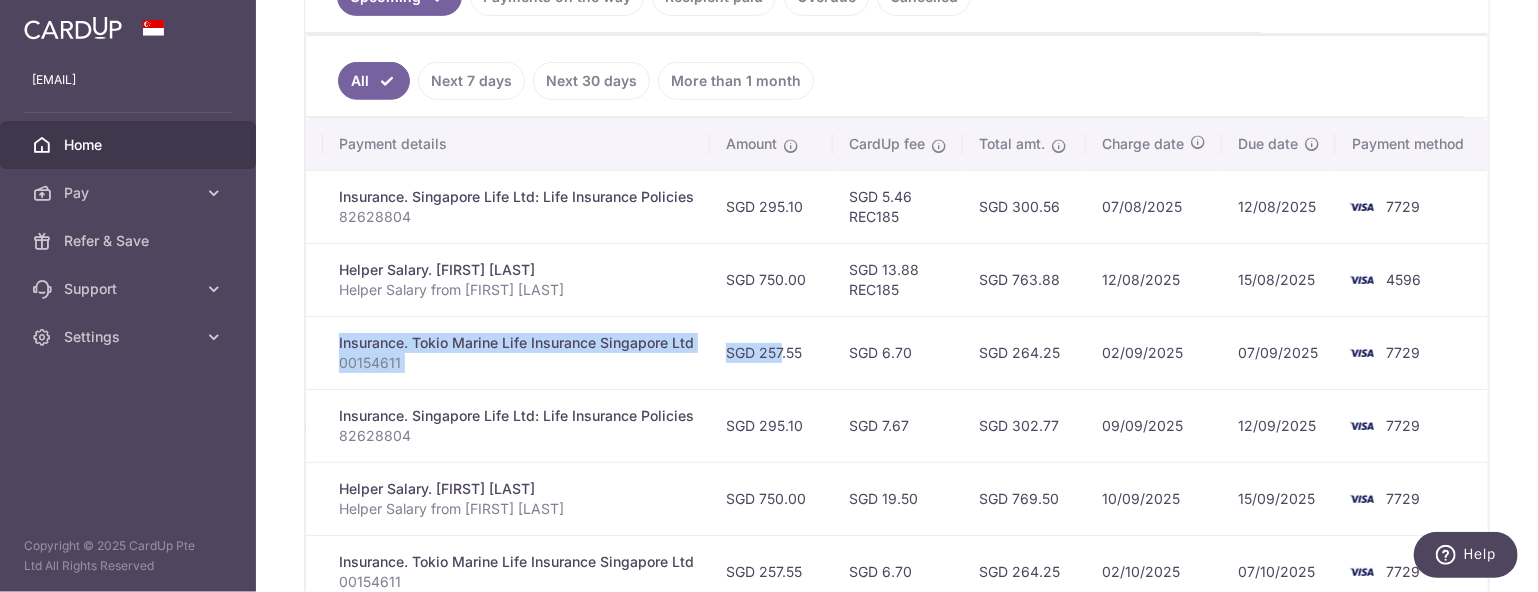 scroll, scrollTop: 0, scrollLeft: 0, axis: both 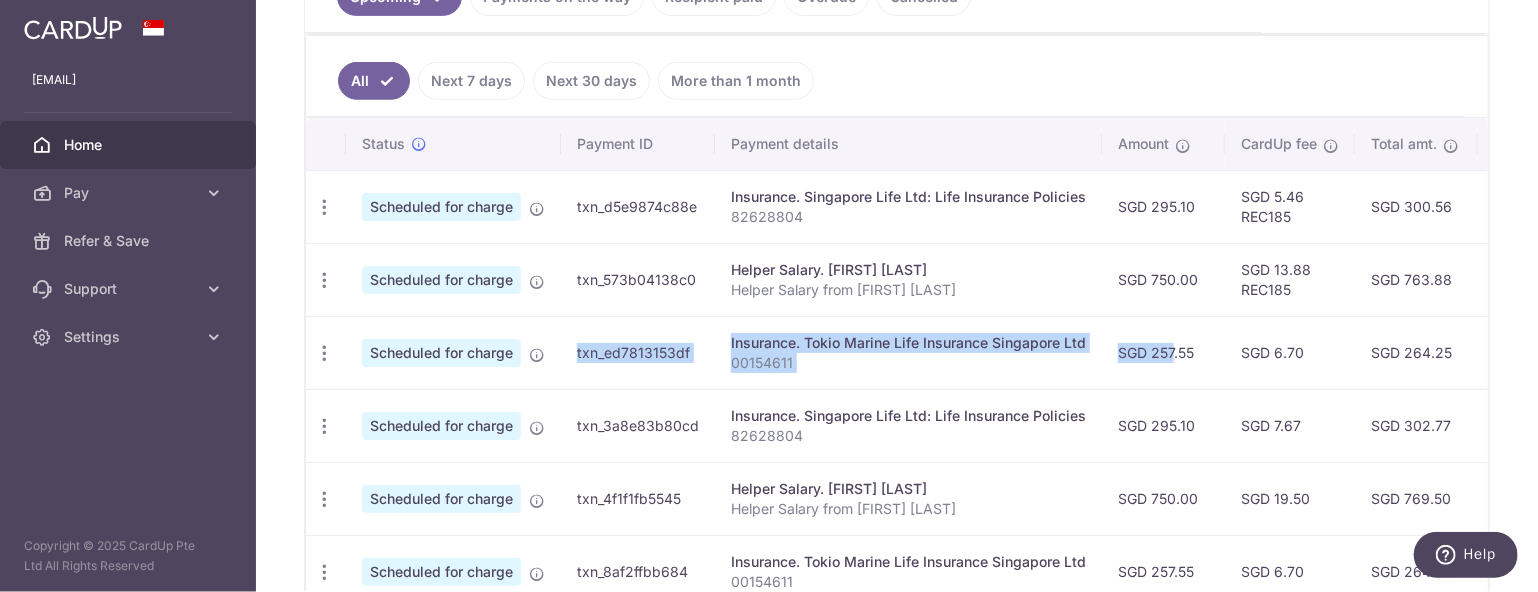 drag, startPoint x: 752, startPoint y: 336, endPoint x: 478, endPoint y: 347, distance: 274.2207 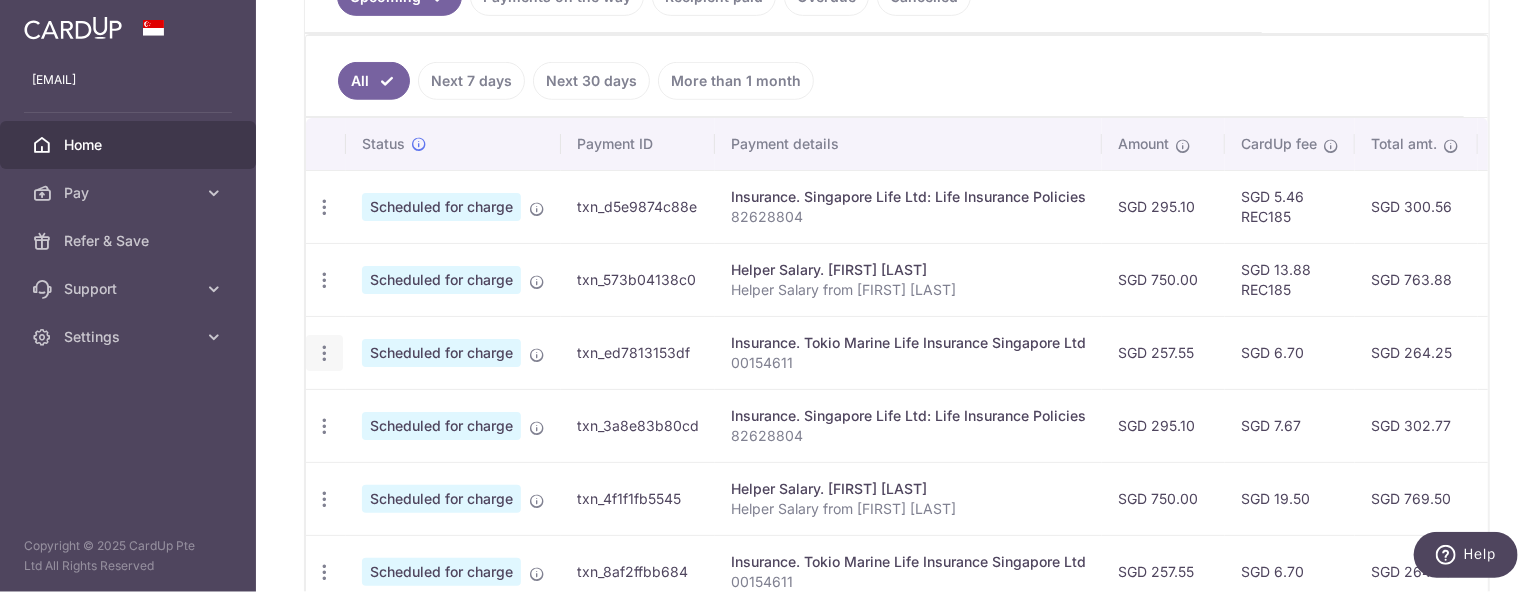 click on "Update payment
Cancel payment" at bounding box center [324, 353] 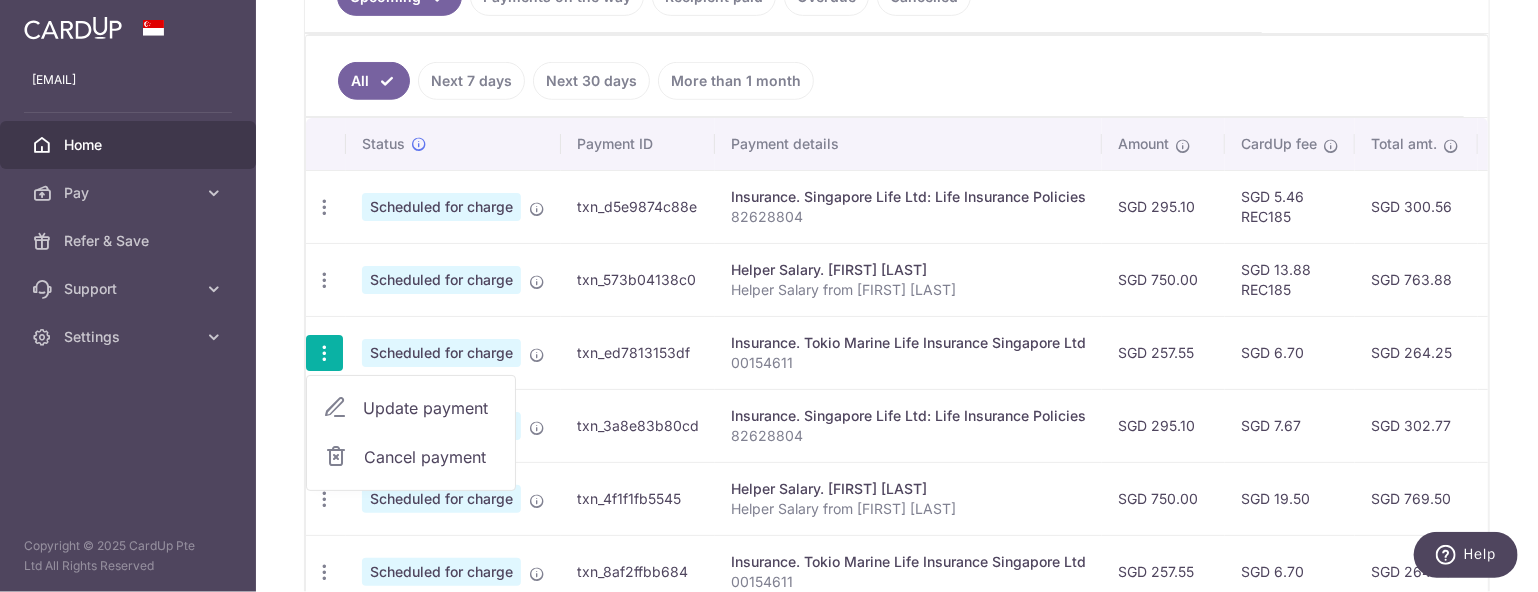 click on "Update payment" at bounding box center (411, 408) 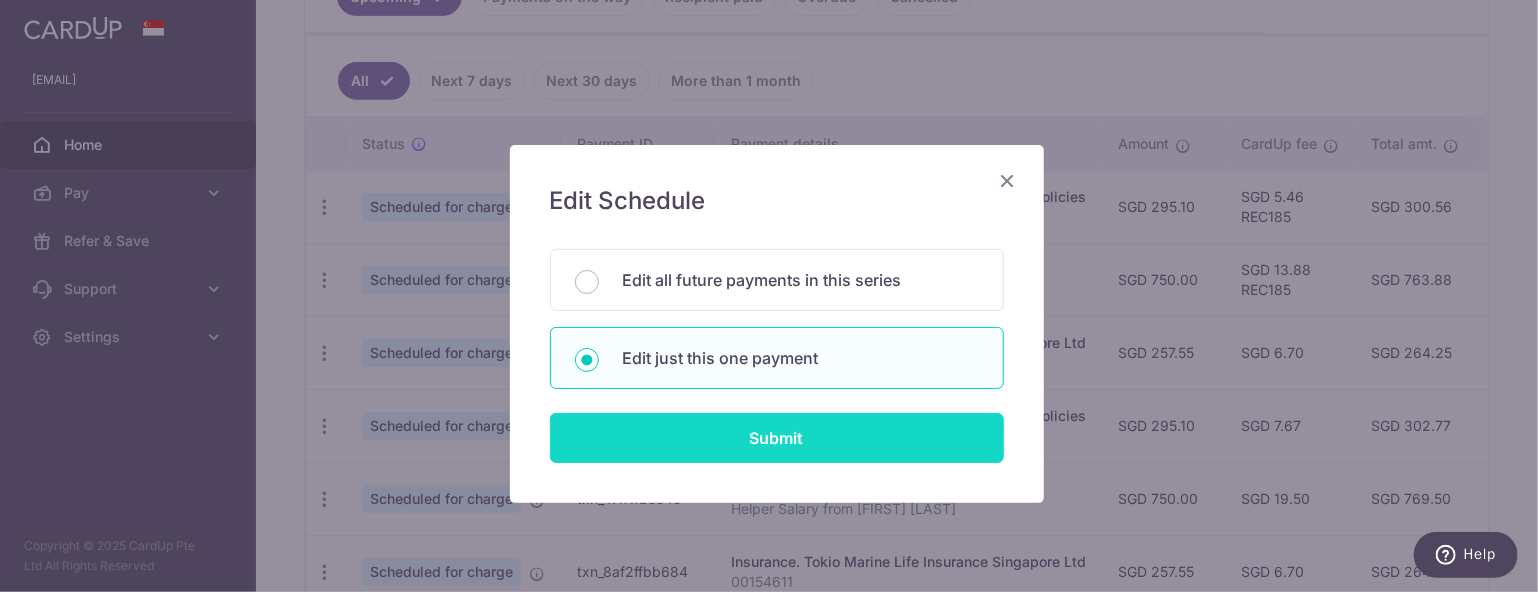 click on "Submit" at bounding box center (777, 438) 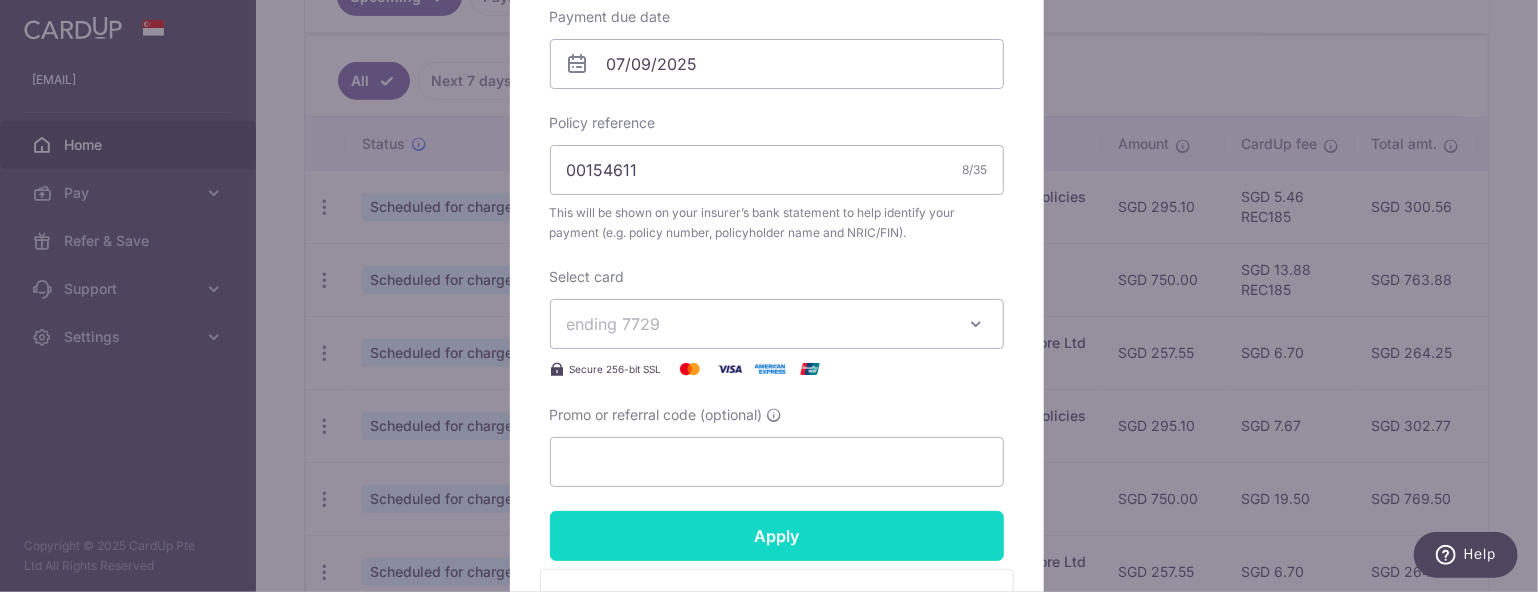 scroll, scrollTop: 700, scrollLeft: 0, axis: vertical 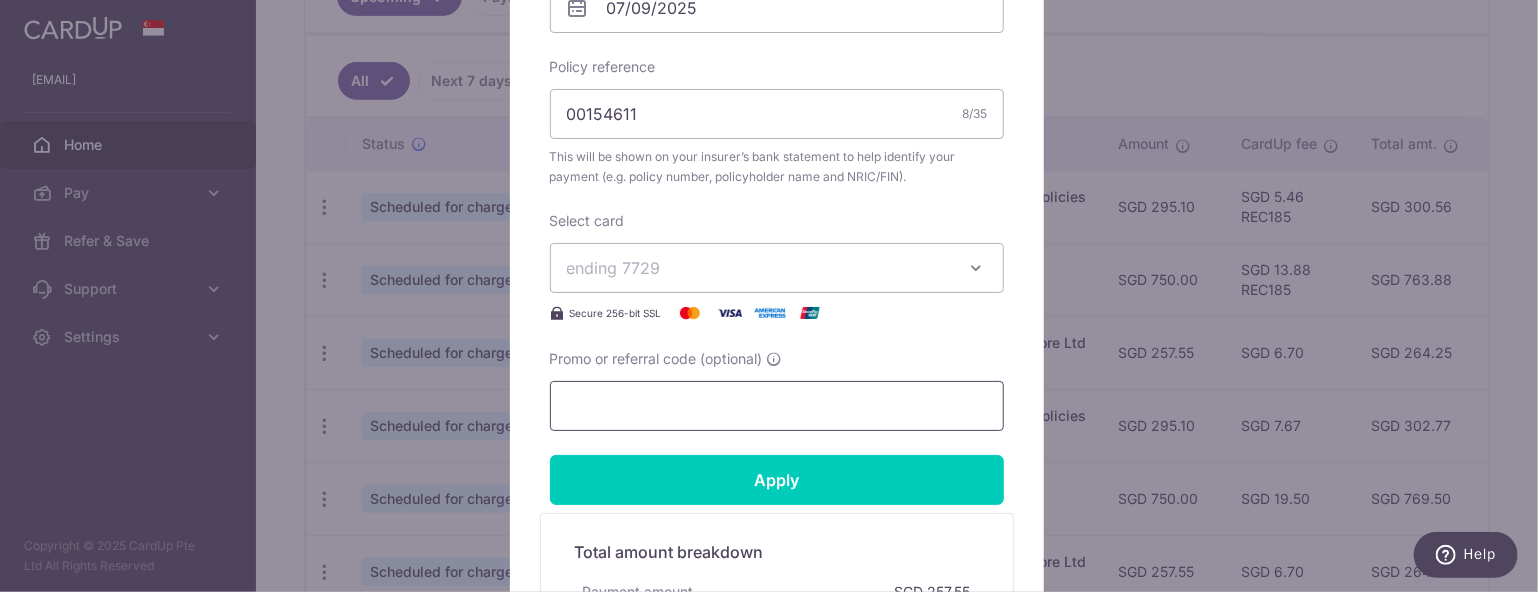 click on "Promo or referral code (optional)" at bounding box center [777, 406] 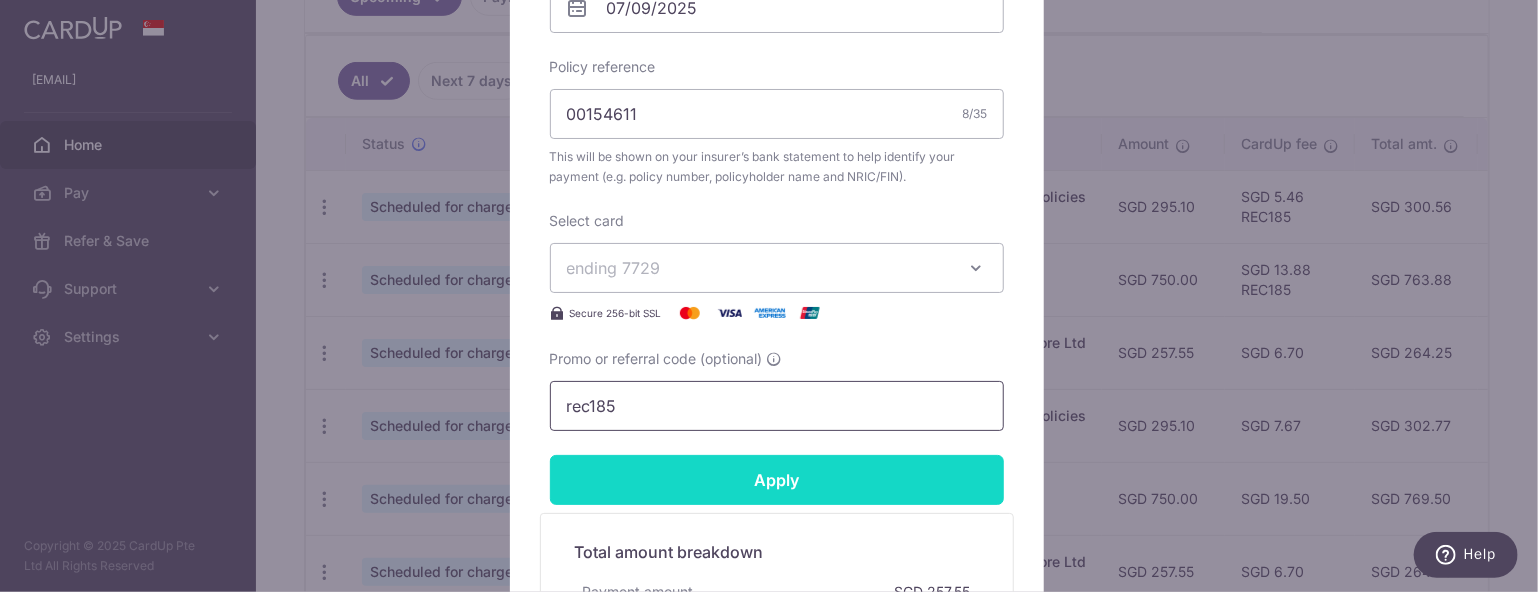 type on "rec185" 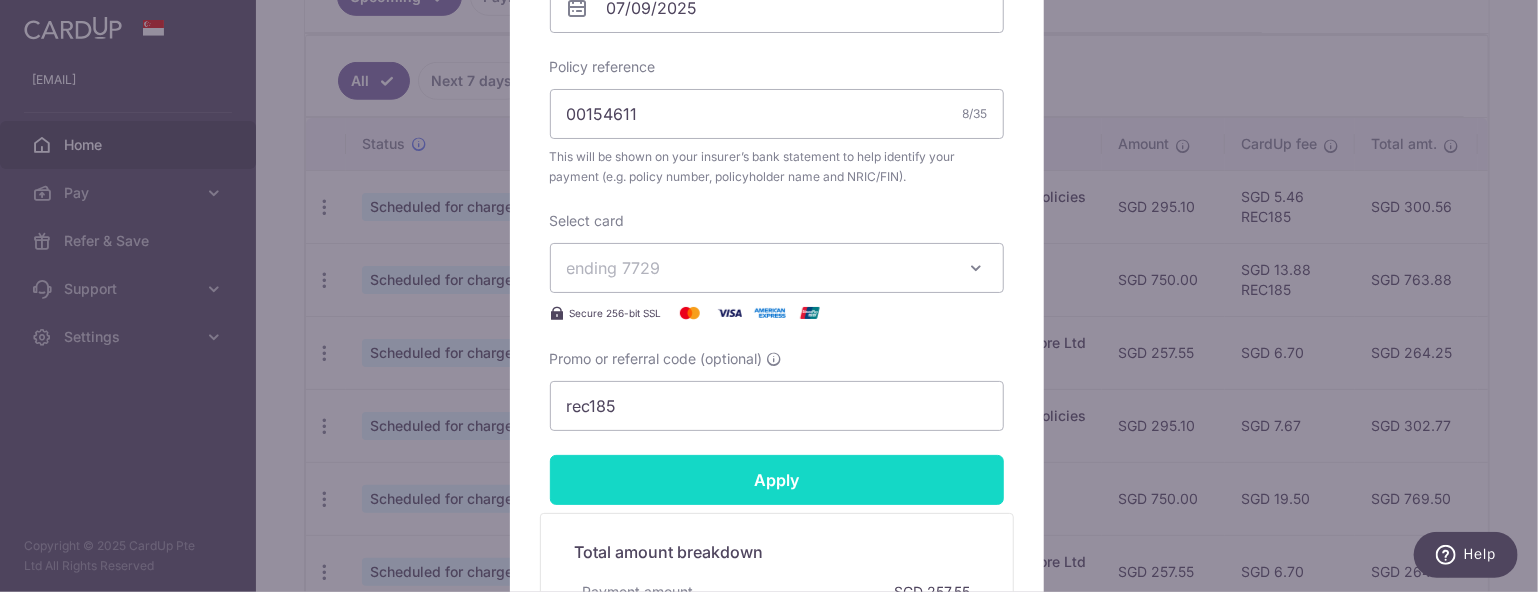 click on "Apply" at bounding box center [777, 480] 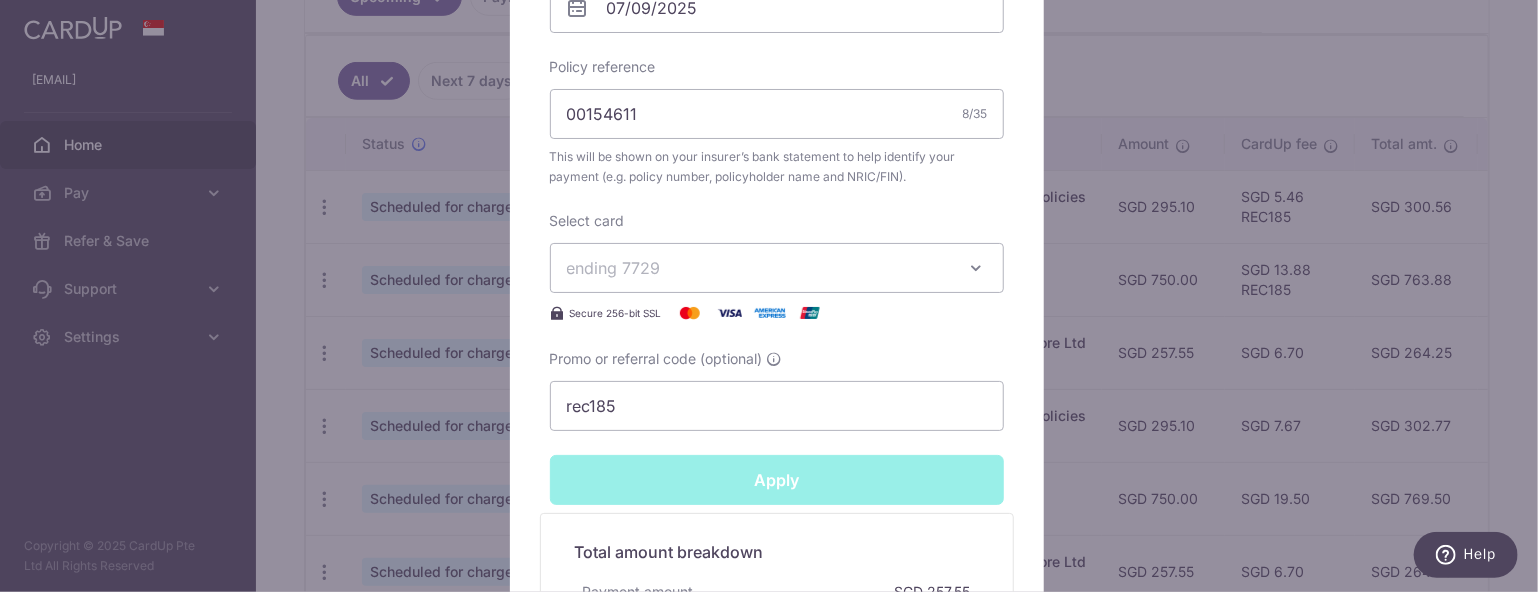 type on "Successfully Applied" 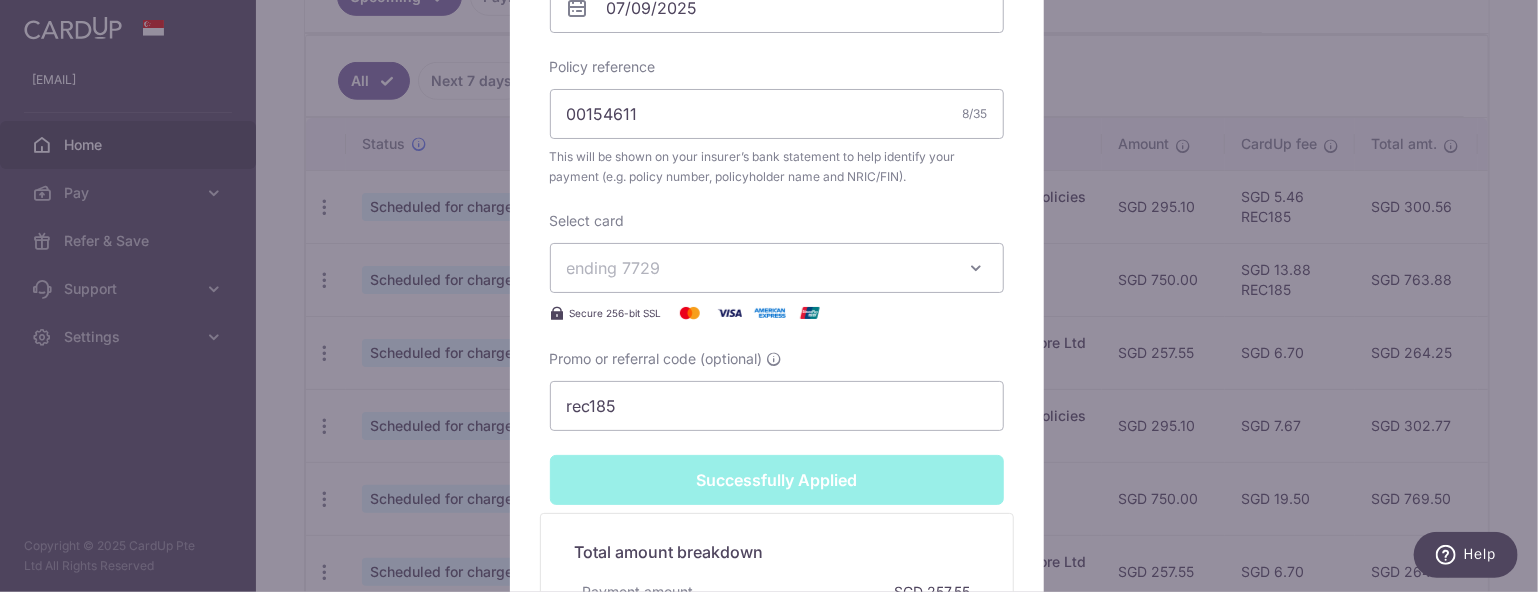 scroll, scrollTop: 769, scrollLeft: 0, axis: vertical 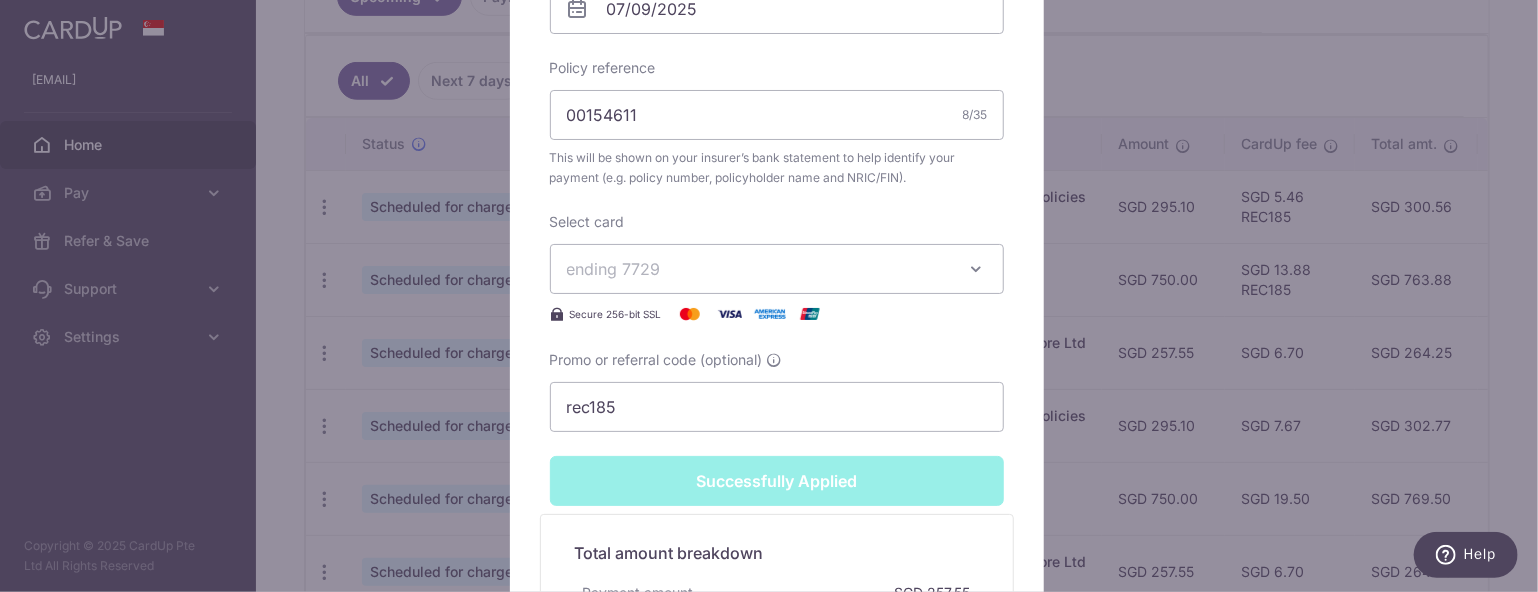 click on "Edit payment
By clicking apply,  you will make changes to all   payments to  Tokio Marine Life Insurance Singapore Ltd  scheduled from
.
By clicking below, you confirm you are editing this payment to  Tokio Marine Life Insurance Singapore Ltd  on
07/09/2025 .
Your payment is updated successfully
257.55" at bounding box center (769, 296) 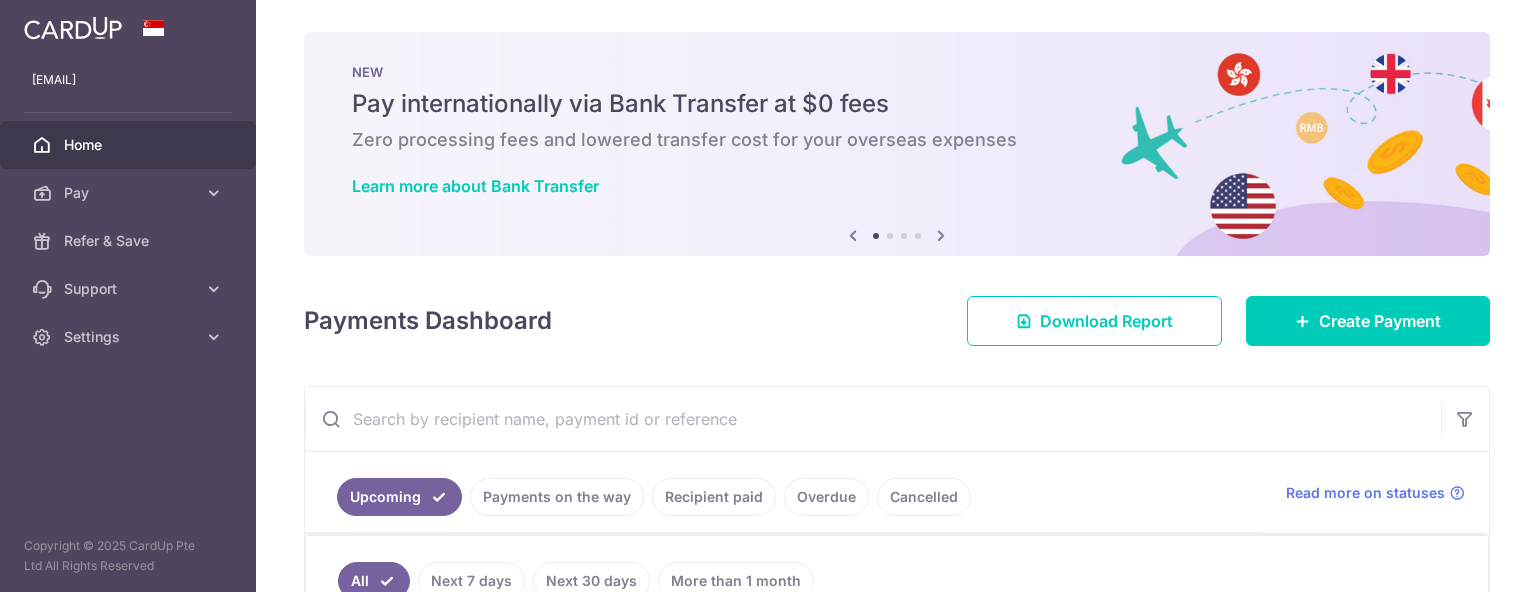 scroll, scrollTop: 0, scrollLeft: 0, axis: both 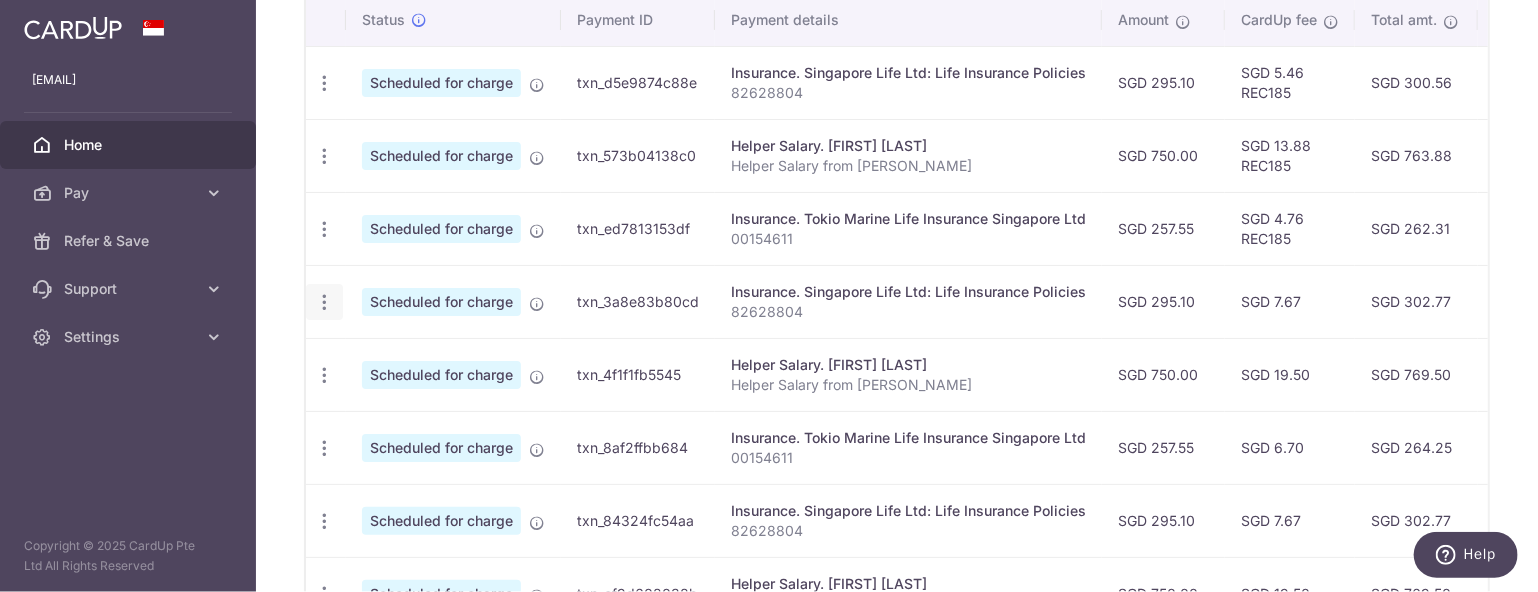 click at bounding box center (324, 83) 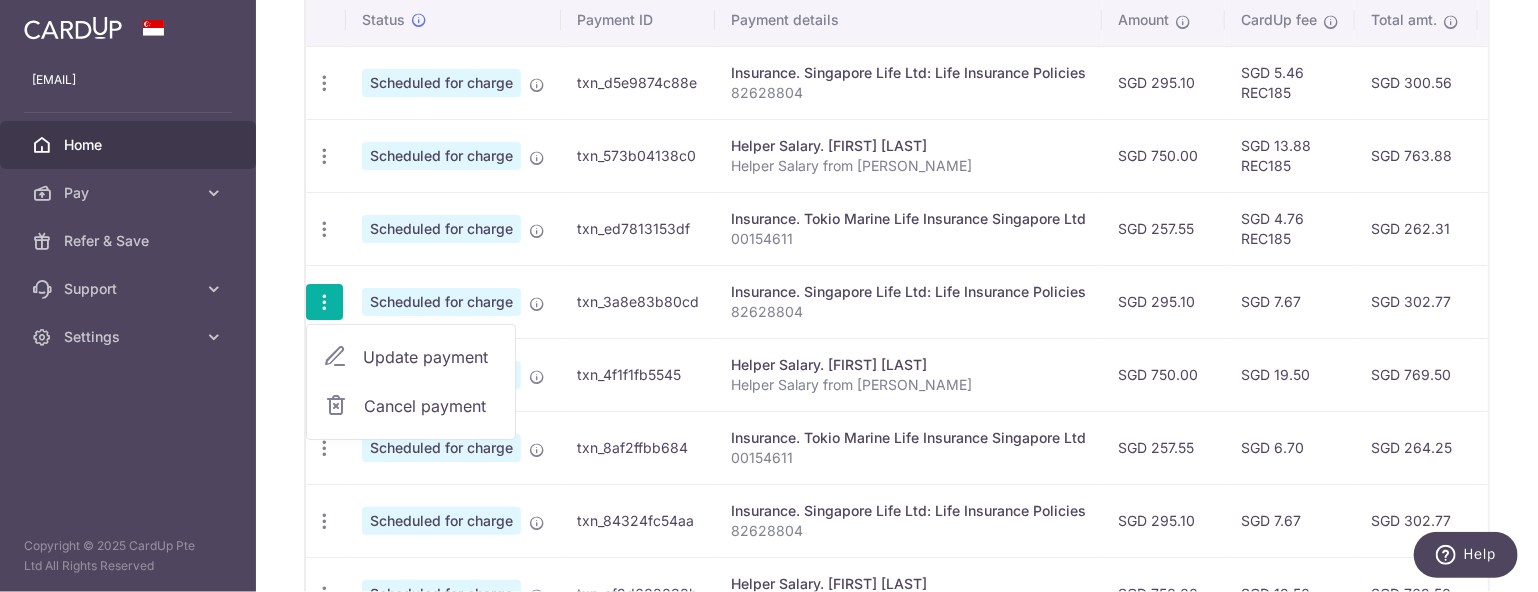 click on "Update payment" at bounding box center (411, 357) 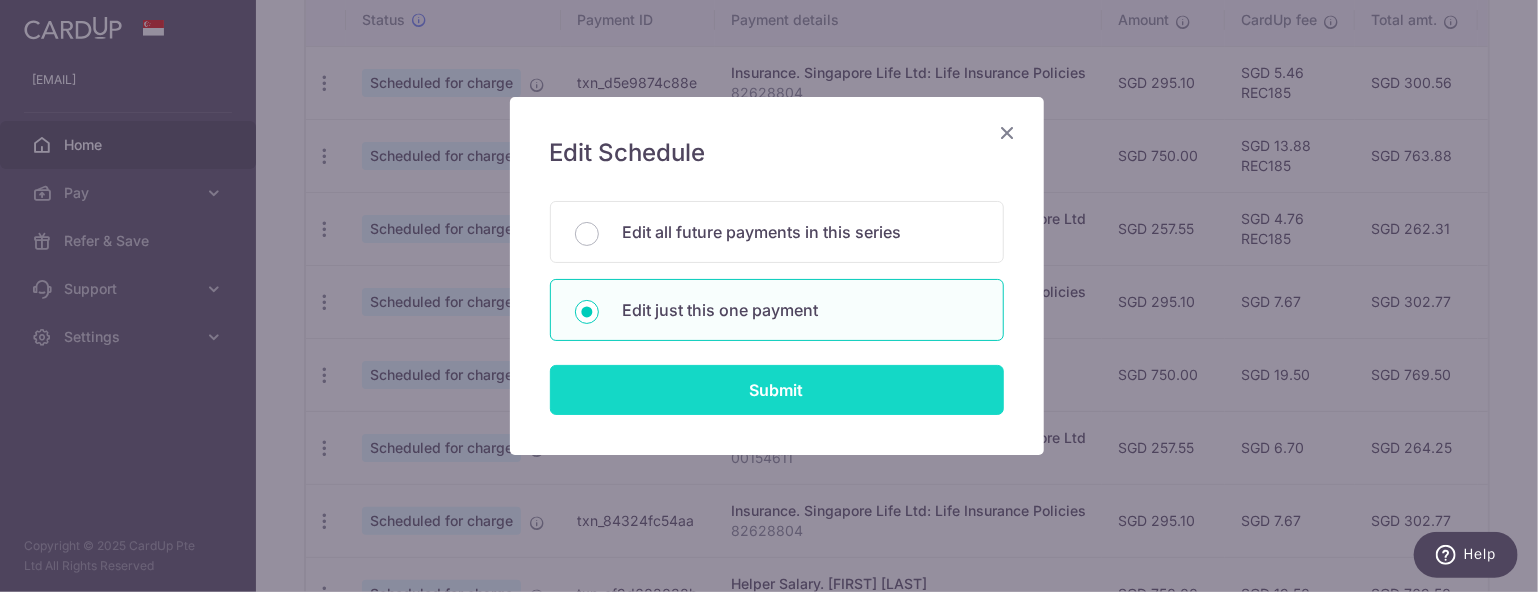 scroll, scrollTop: 54, scrollLeft: 0, axis: vertical 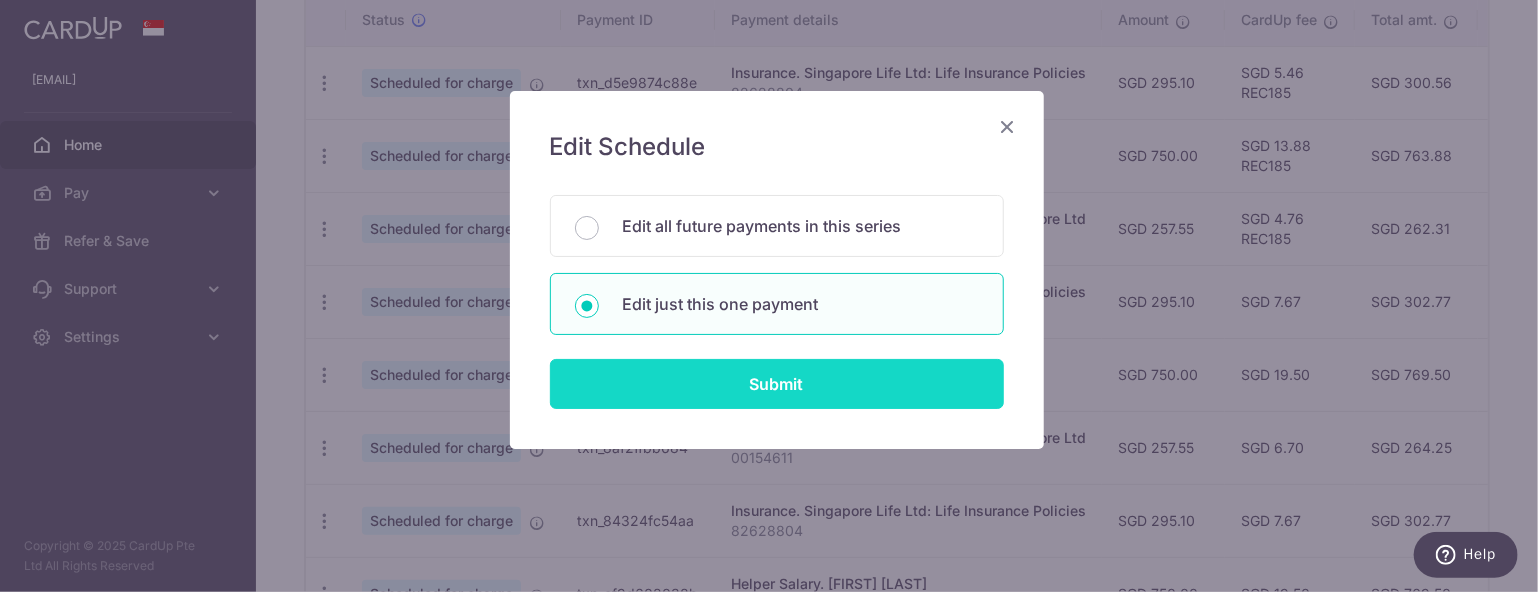 click on "Submit" at bounding box center [777, 384] 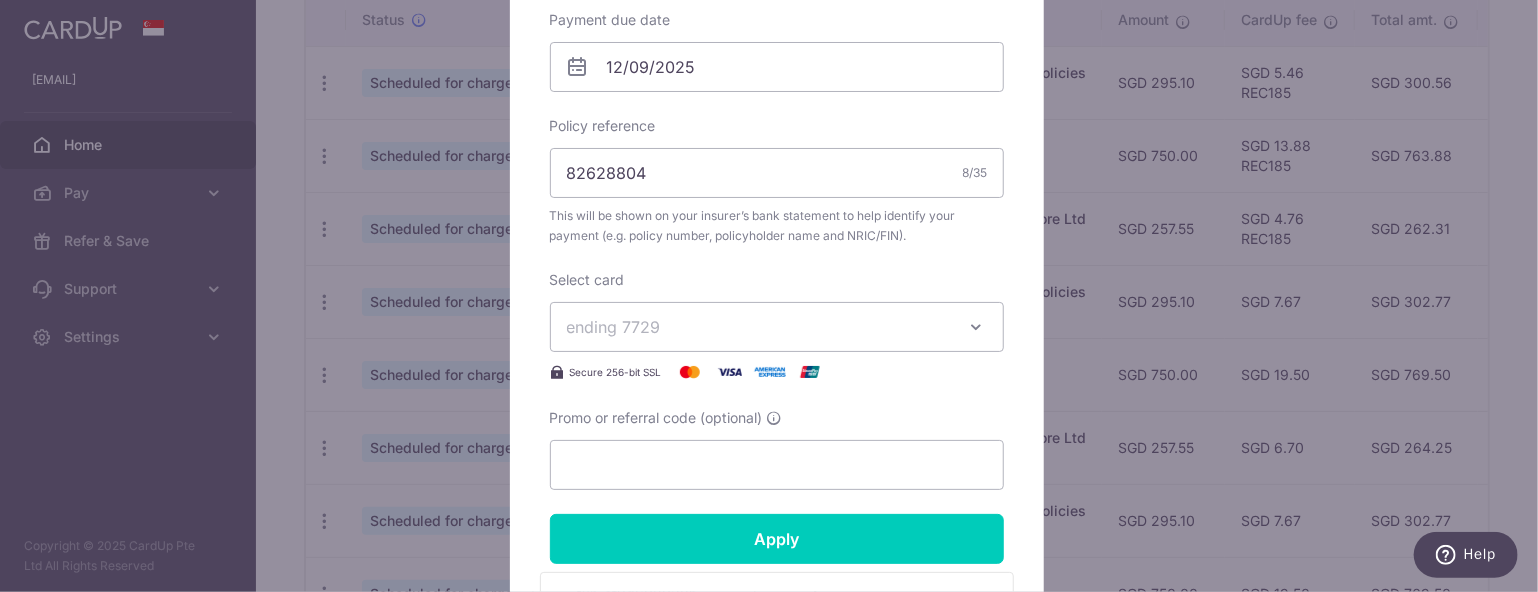 scroll, scrollTop: 900, scrollLeft: 0, axis: vertical 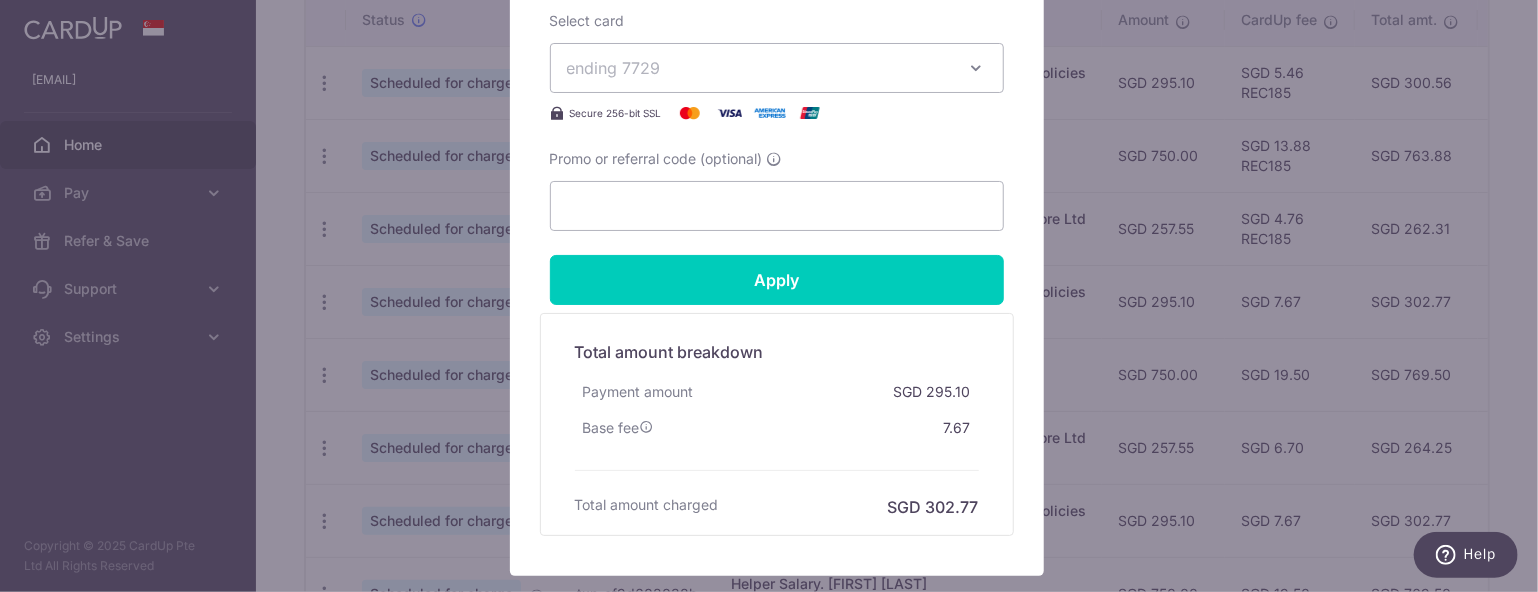 click on "By clicking apply,  you will make changes to all   payments to  Singapore Life Ltd: Life Insurance Policies  scheduled from
.
By clicking below, you confirm you are editing this payment to  Singapore Life Ltd: Life Insurance Policies  on
12/09/2025 .
Enter payment amount
SGD" at bounding box center [777, -70] 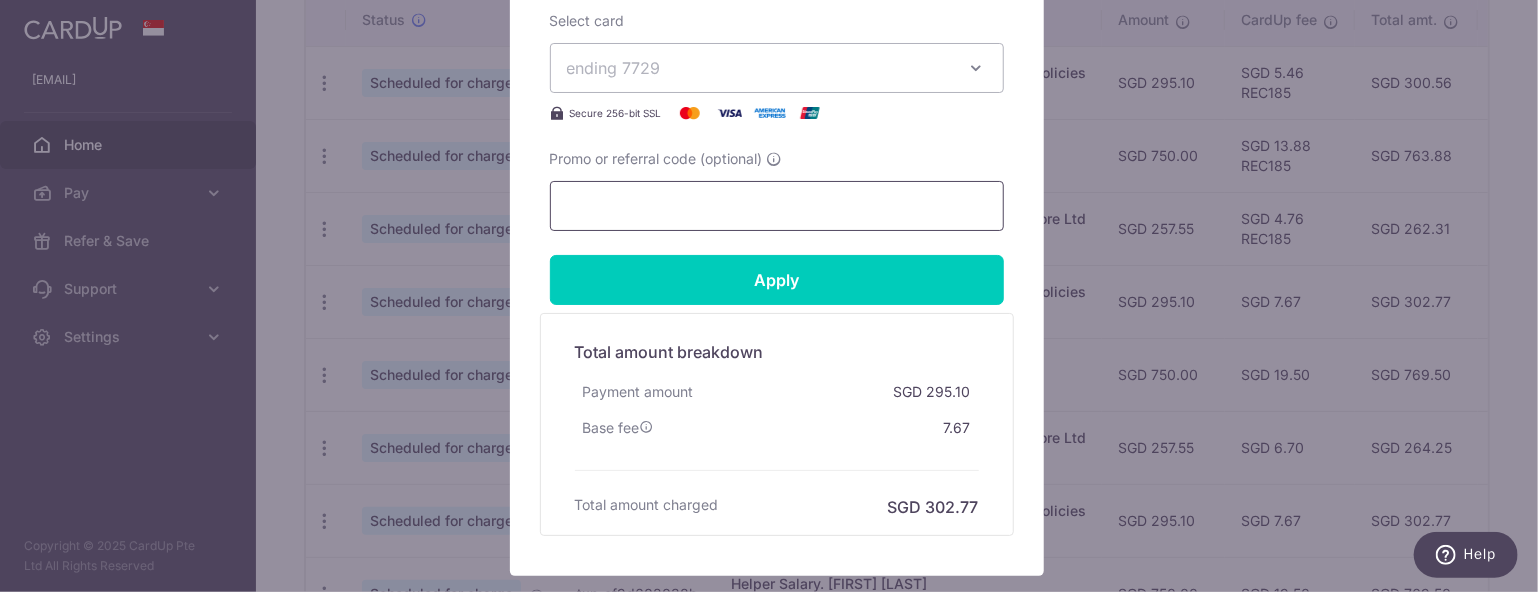 click on "Promo or referral code (optional)" at bounding box center [777, 206] 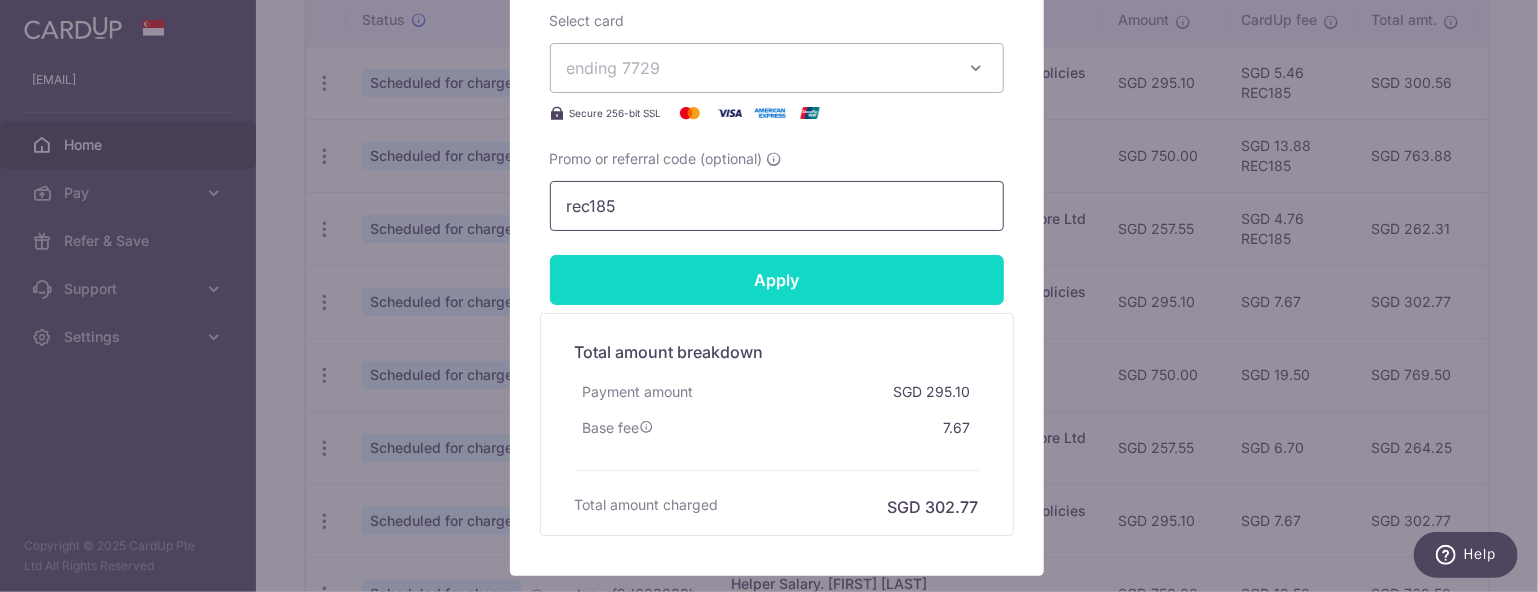 type on "rec185" 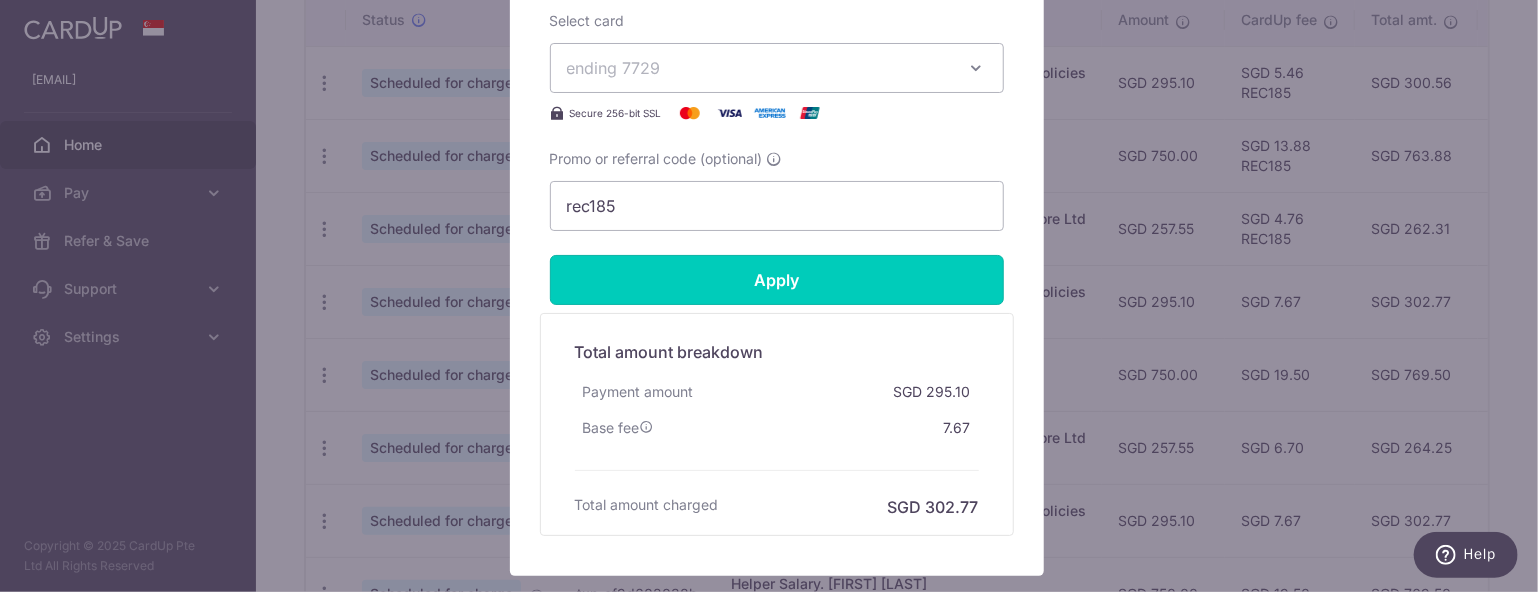 drag, startPoint x: 669, startPoint y: 263, endPoint x: 688, endPoint y: 266, distance: 19.235384 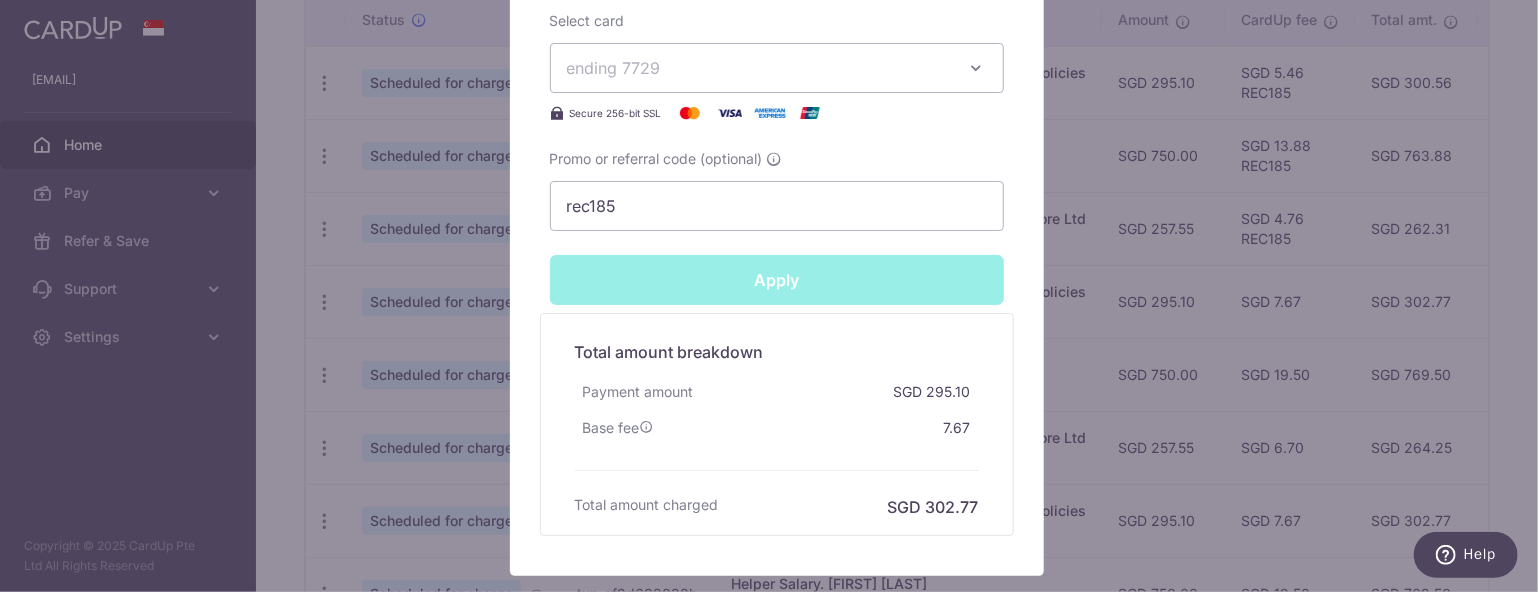 type on "Successfully Applied" 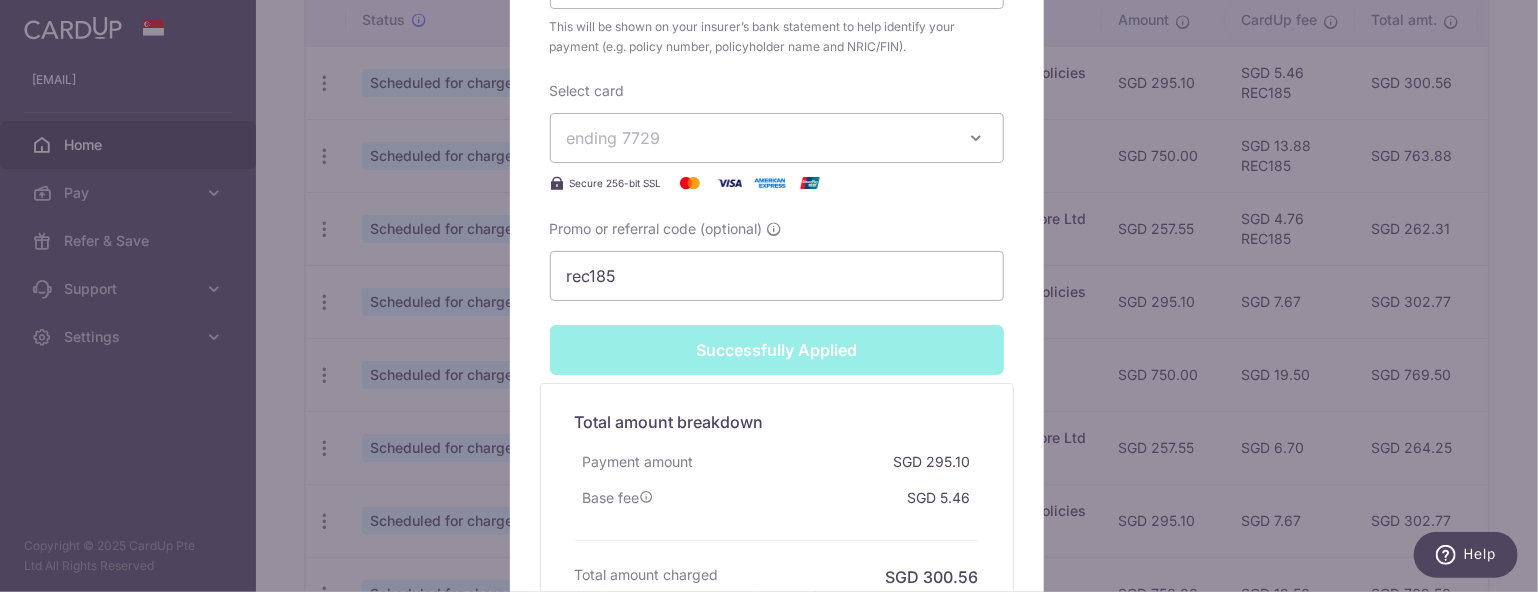 scroll, scrollTop: 969, scrollLeft: 0, axis: vertical 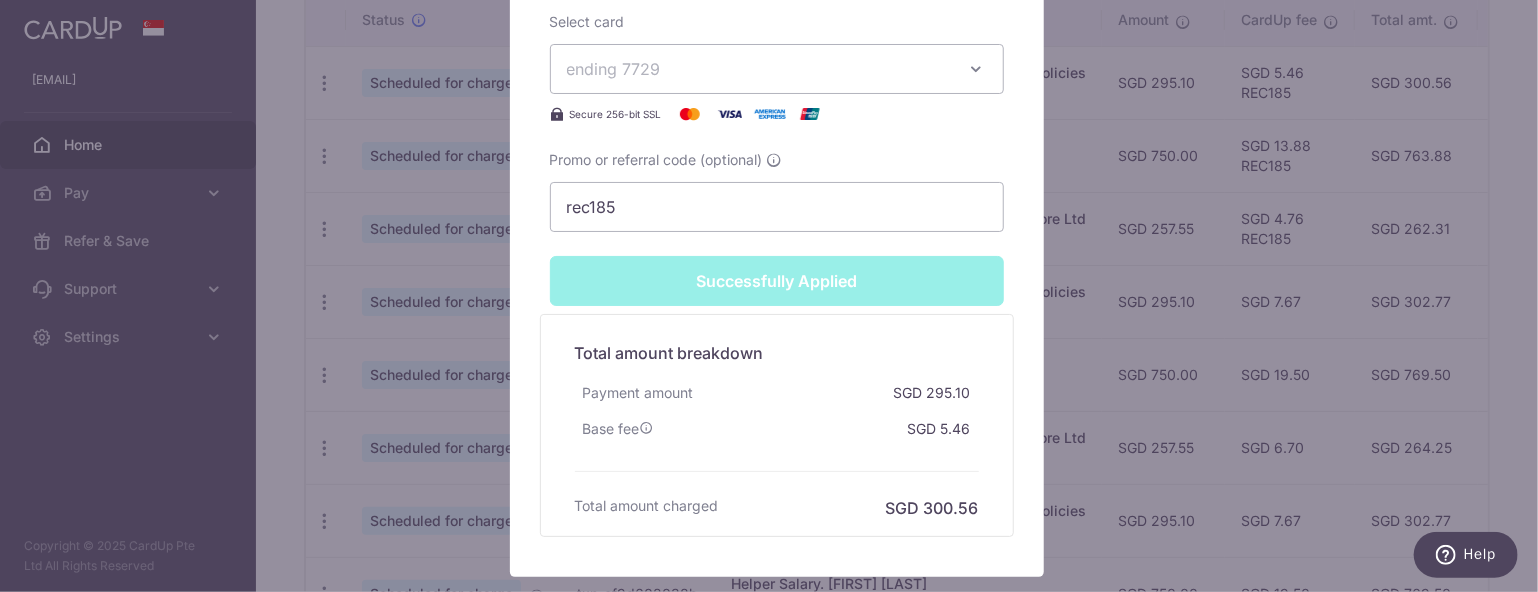 click on "Edit payment
By clicking apply,  you will make changes to all   payments to  Singapore Life Ltd: Life Insurance Policies  scheduled from
.
By clicking below, you confirm you are editing this payment to  Singapore Life Ltd: Life Insurance Policies  on
12/09/2025 .
Your payment is updated successfully
SGD" at bounding box center (769, 296) 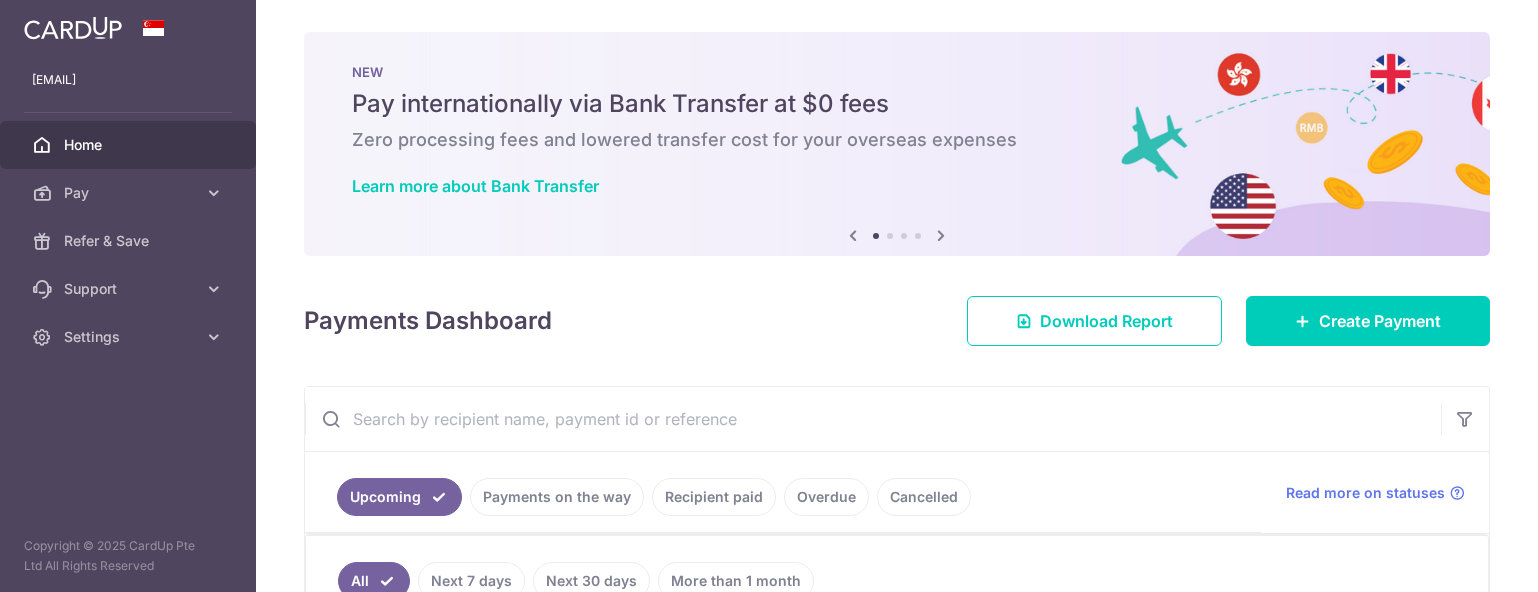scroll, scrollTop: 0, scrollLeft: 0, axis: both 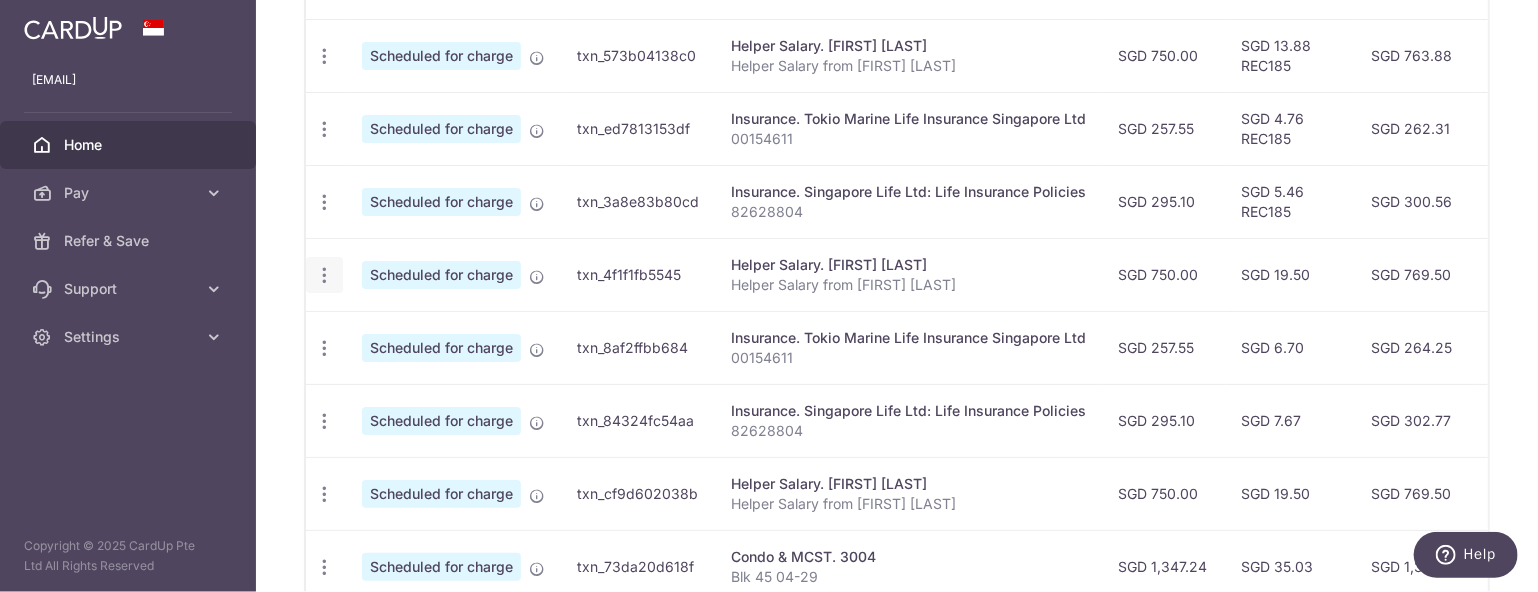 click at bounding box center [324, -17] 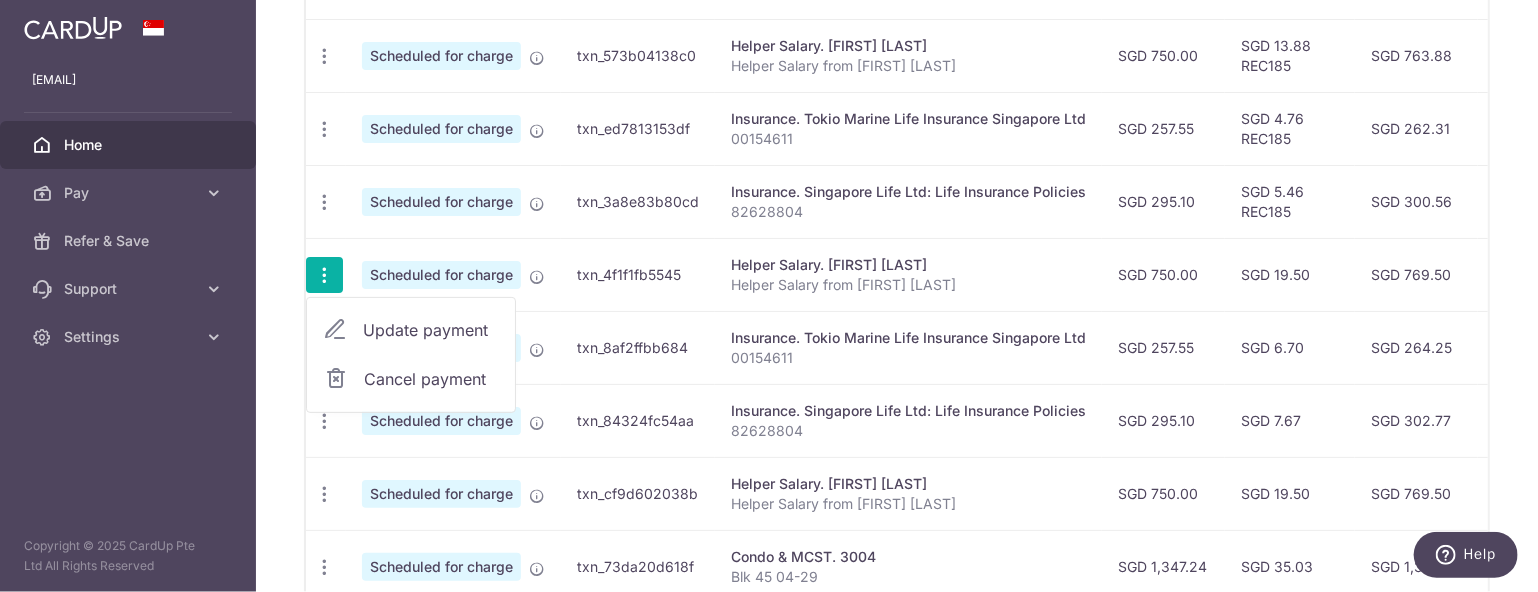 click on "SGD 5.46
REC185" at bounding box center (1290, 201) 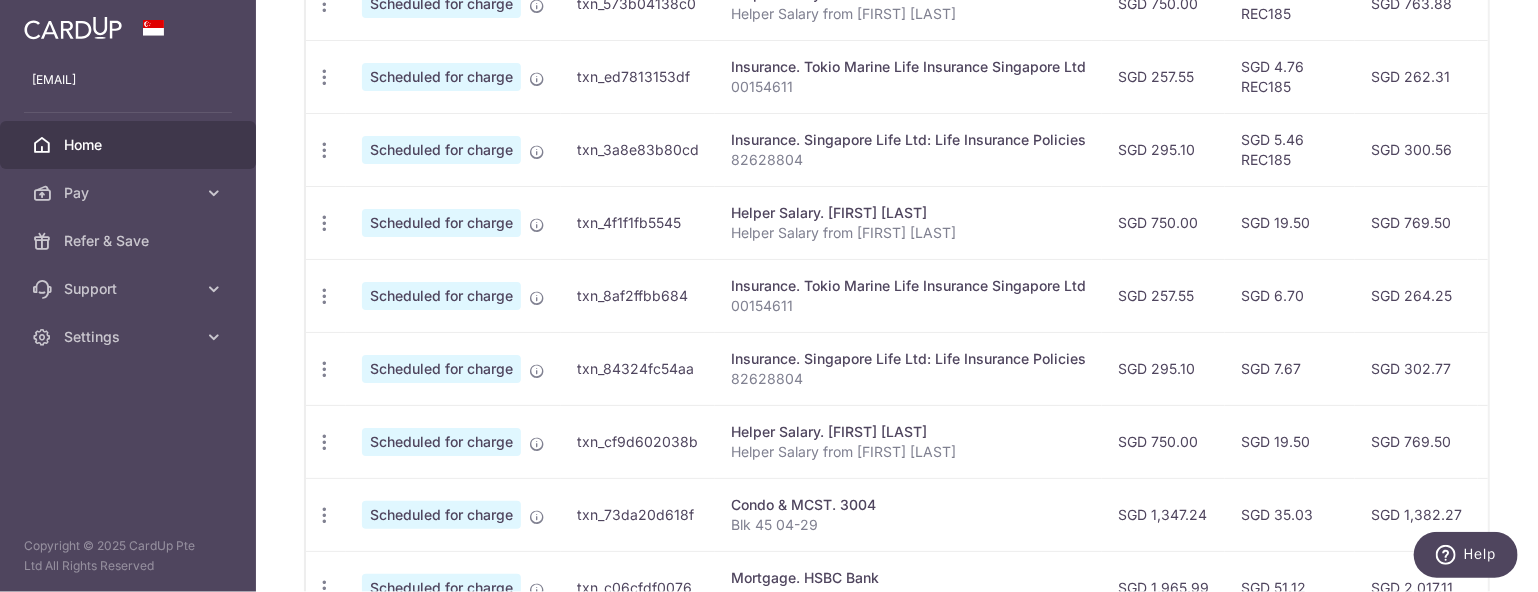 scroll, scrollTop: 624, scrollLeft: 0, axis: vertical 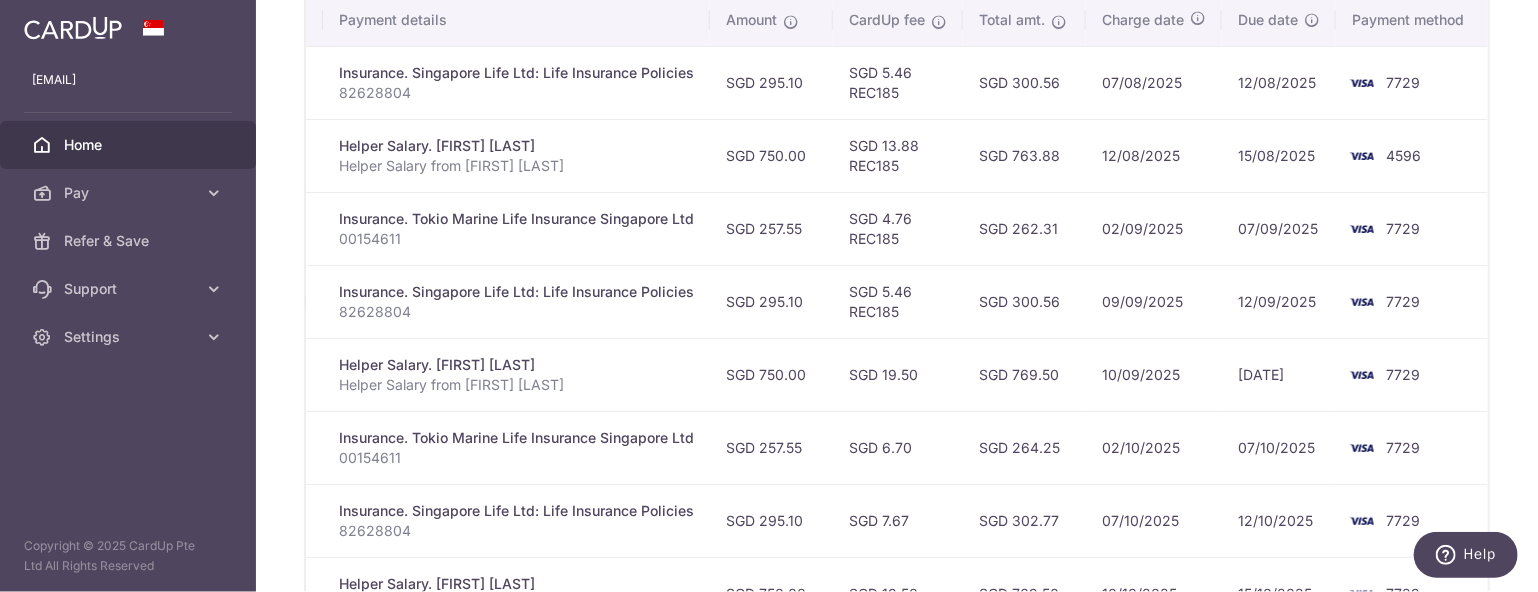 drag, startPoint x: 1314, startPoint y: 330, endPoint x: 1200, endPoint y: 299, distance: 118.13975 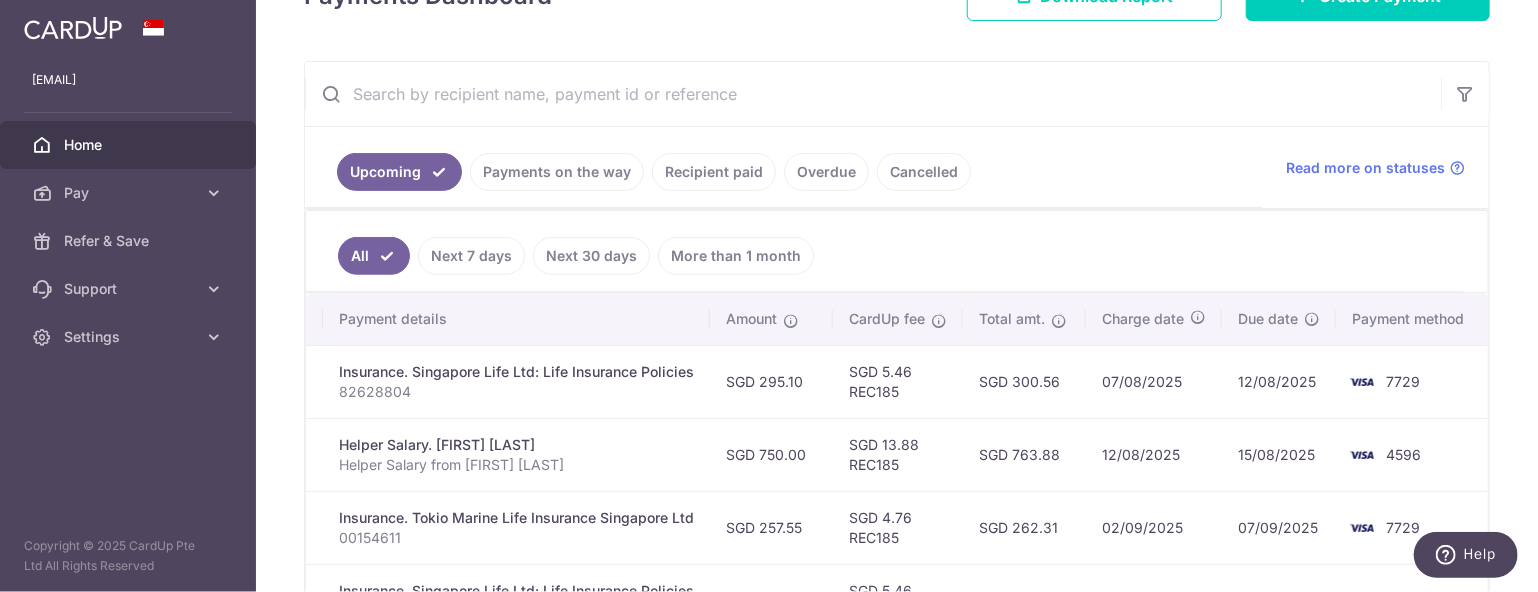 scroll, scrollTop: 324, scrollLeft: 0, axis: vertical 